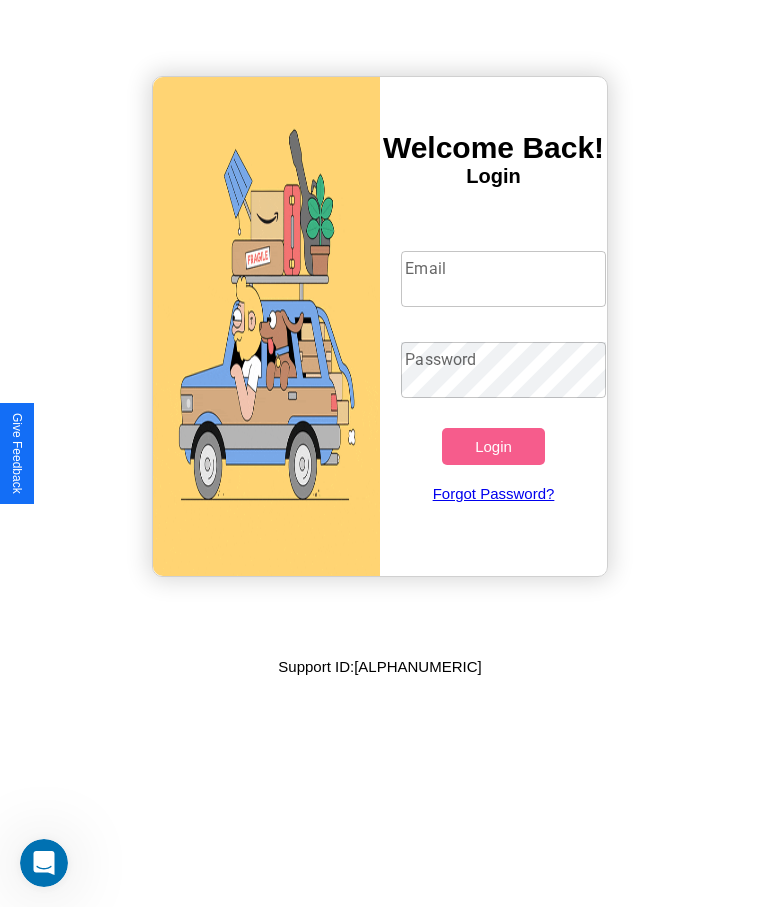 scroll, scrollTop: 0, scrollLeft: 0, axis: both 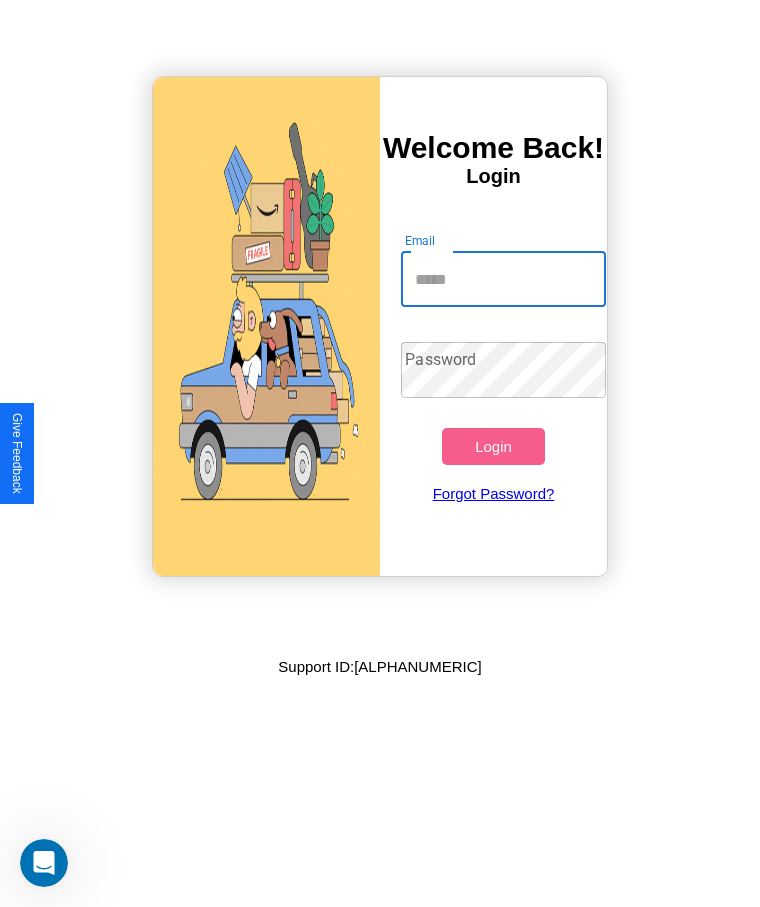 click on "Email" at bounding box center [503, 279] 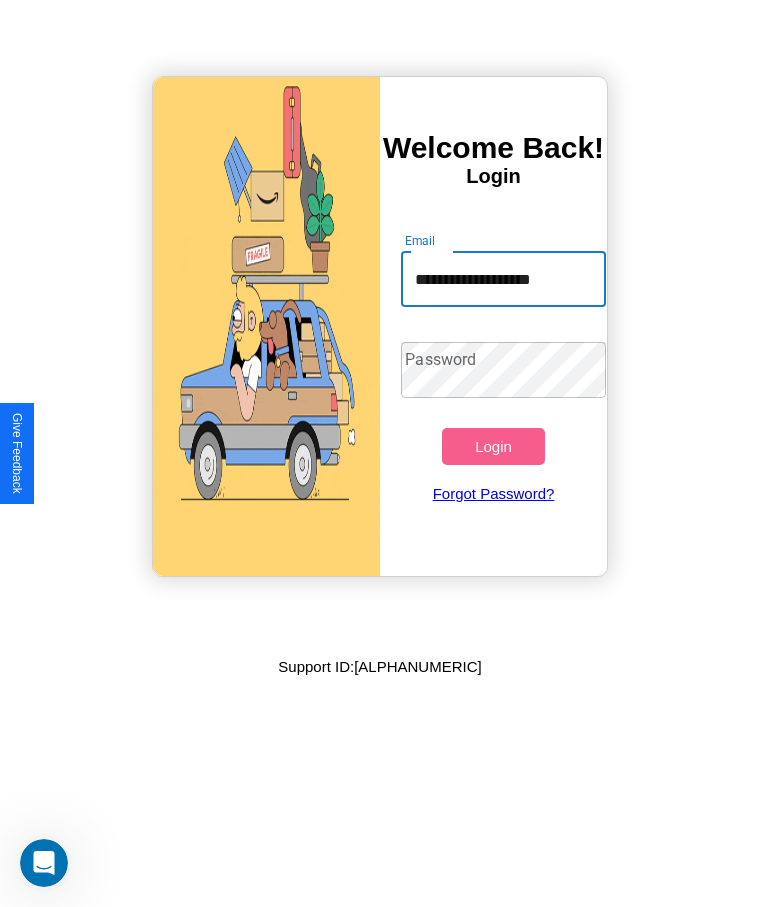 scroll, scrollTop: 0, scrollLeft: 12, axis: horizontal 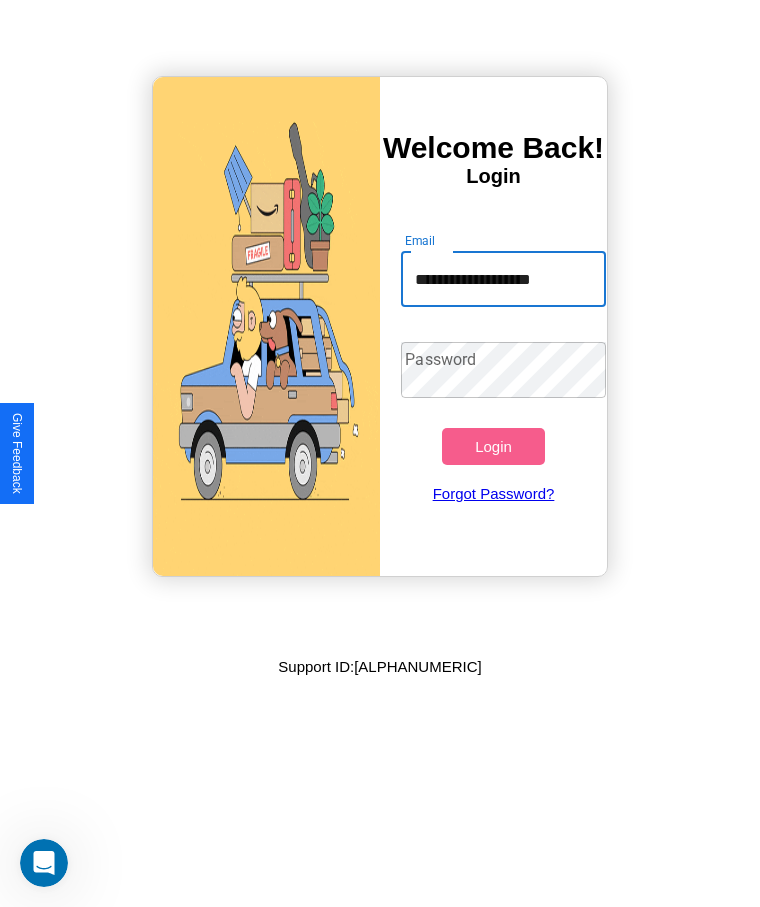 type on "**********" 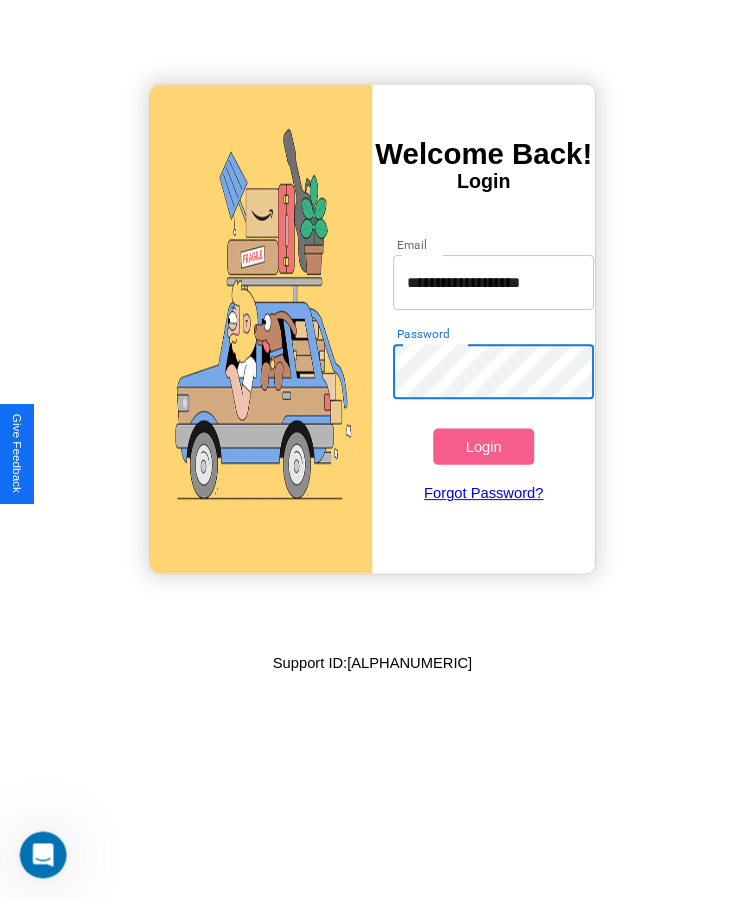 scroll, scrollTop: 0, scrollLeft: 0, axis: both 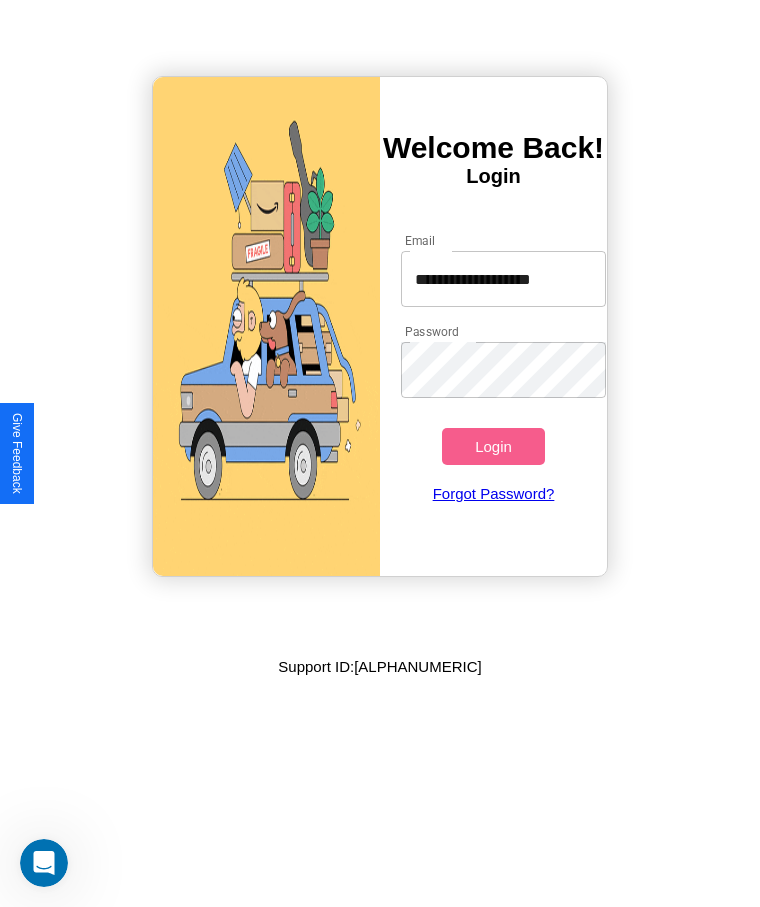 click on "Login" at bounding box center (493, 446) 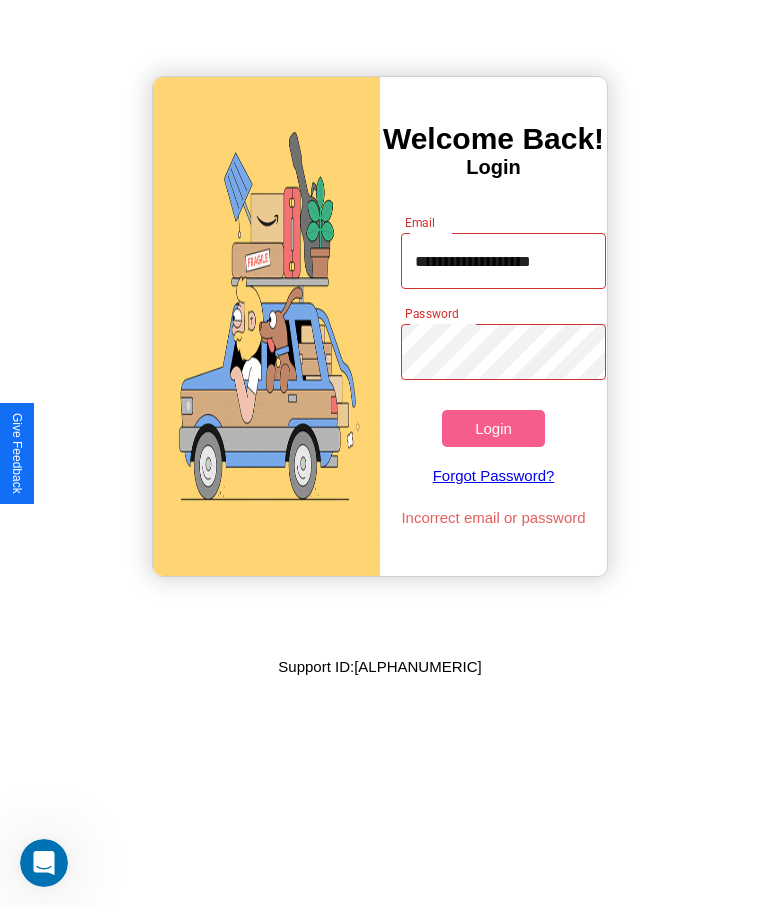 click on "Login" at bounding box center (493, 428) 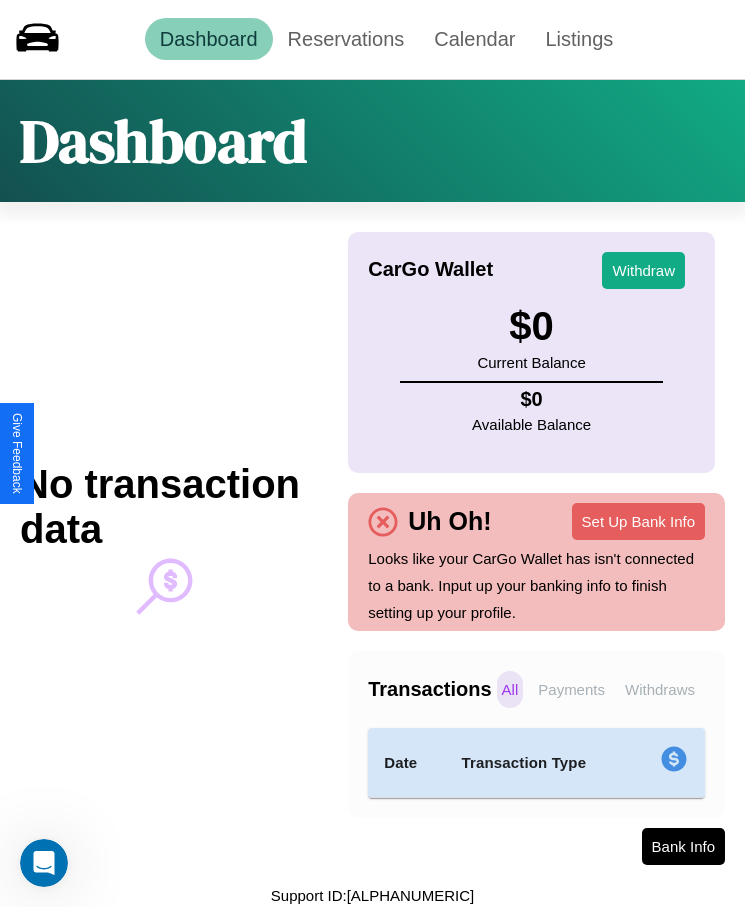 scroll, scrollTop: 0, scrollLeft: 0, axis: both 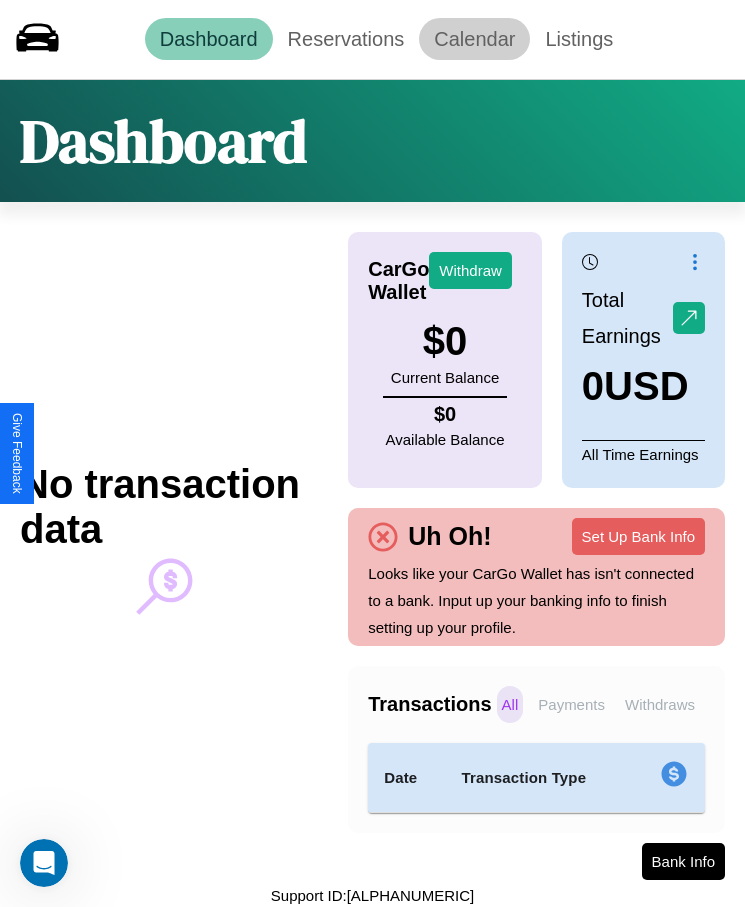 click on "Calendar" at bounding box center (474, 39) 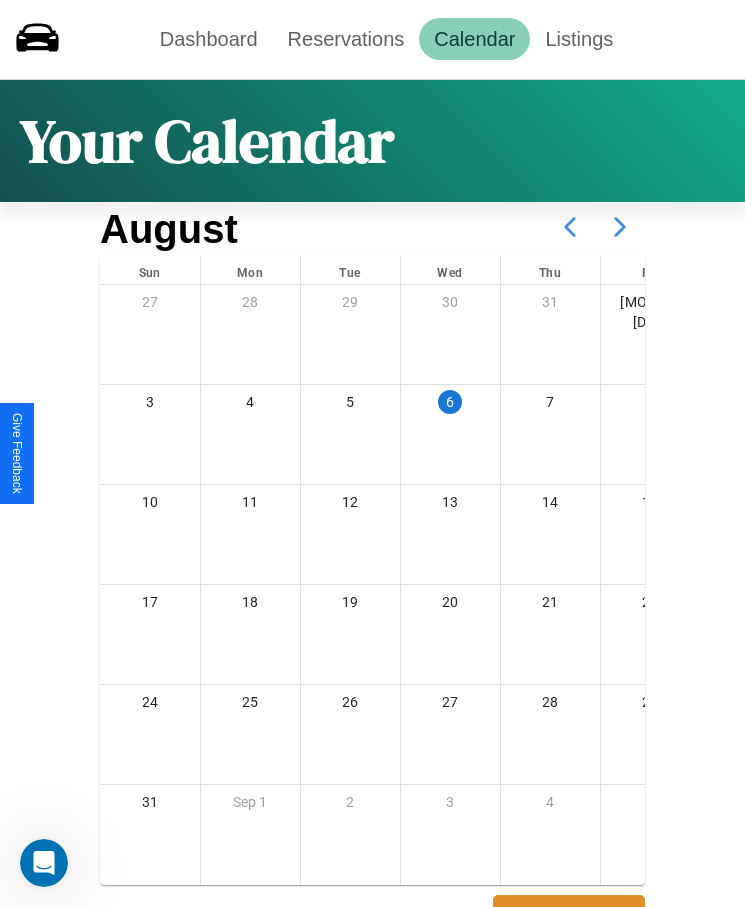 click 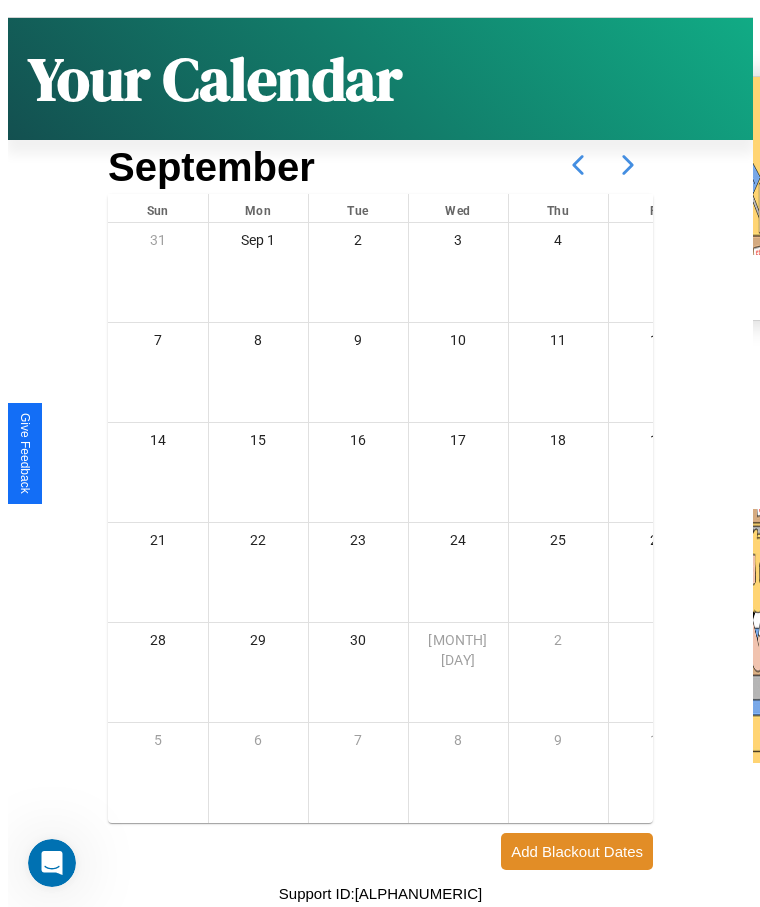 scroll, scrollTop: 77, scrollLeft: 0, axis: vertical 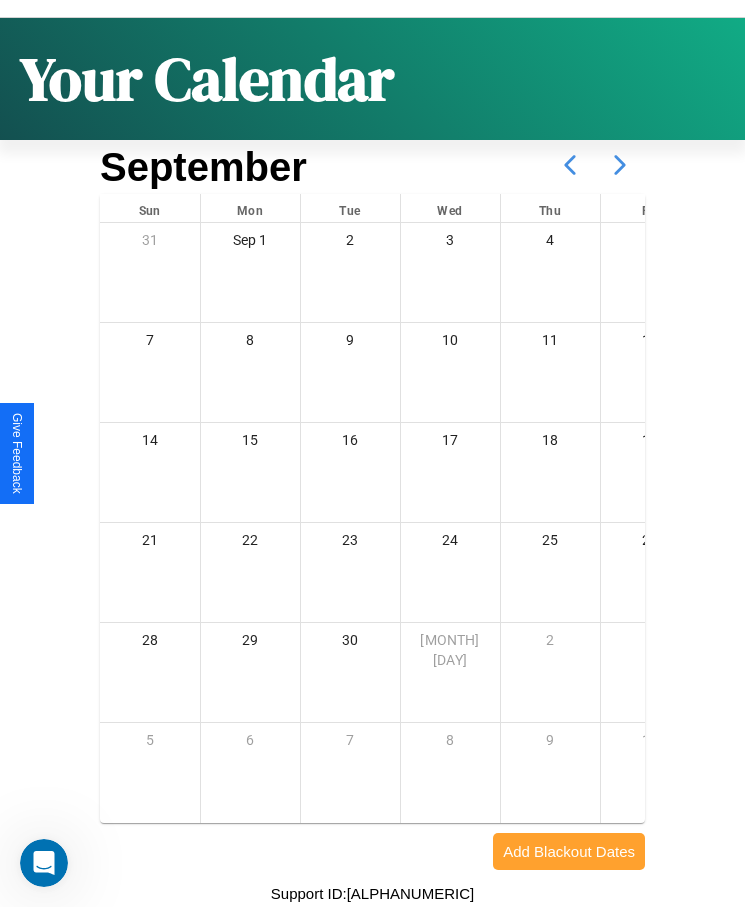 click on "Add Blackout Dates" at bounding box center (569, 851) 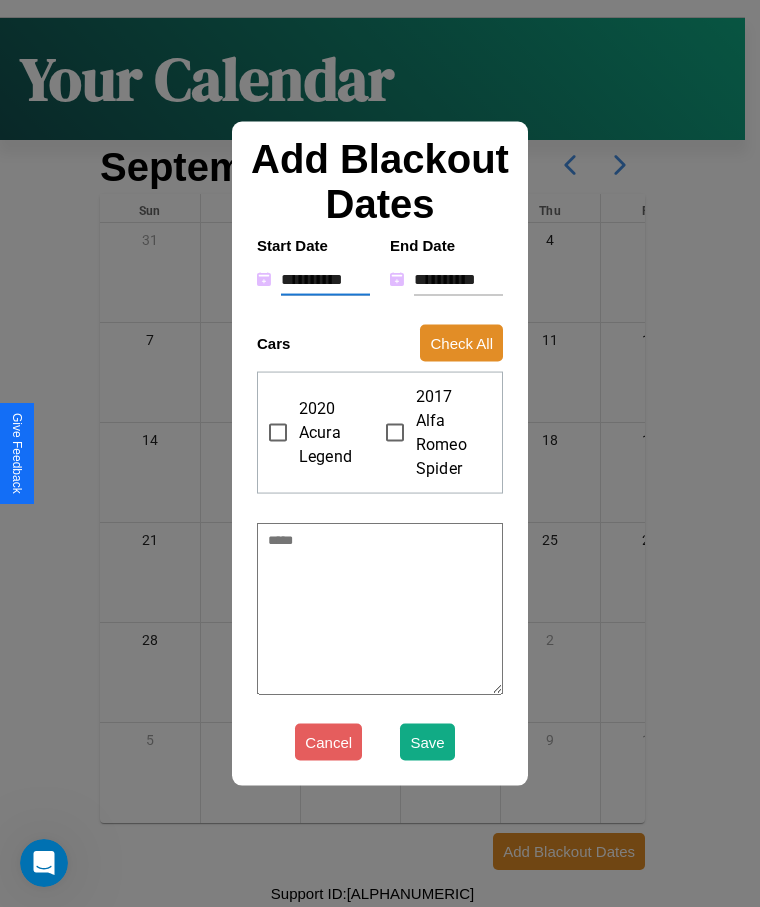 click on "**********" at bounding box center [325, 279] 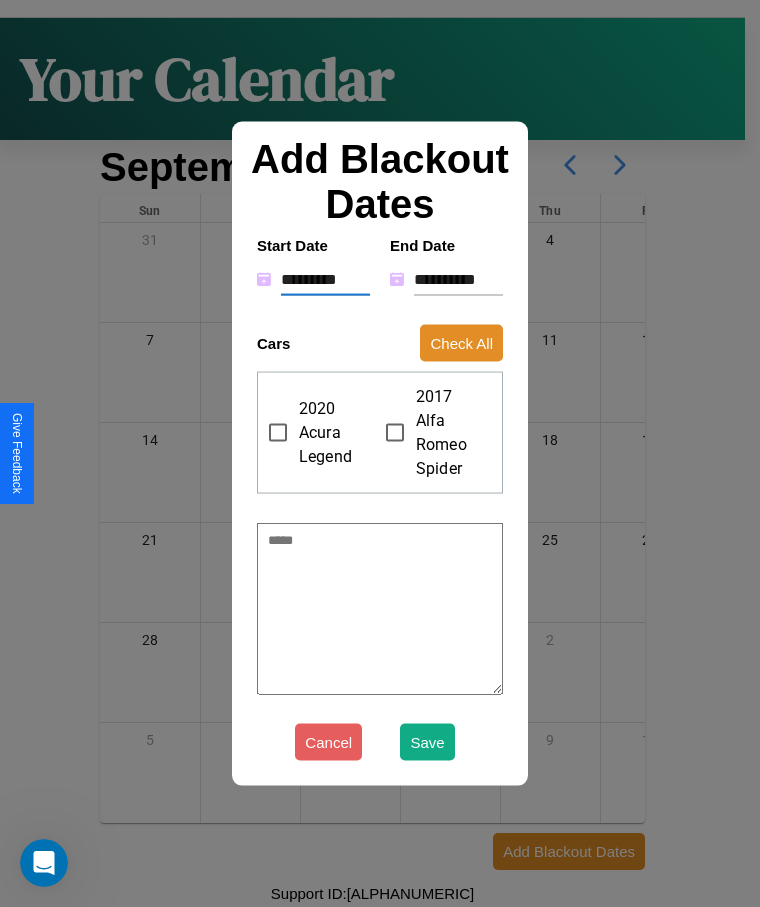 type on "*" 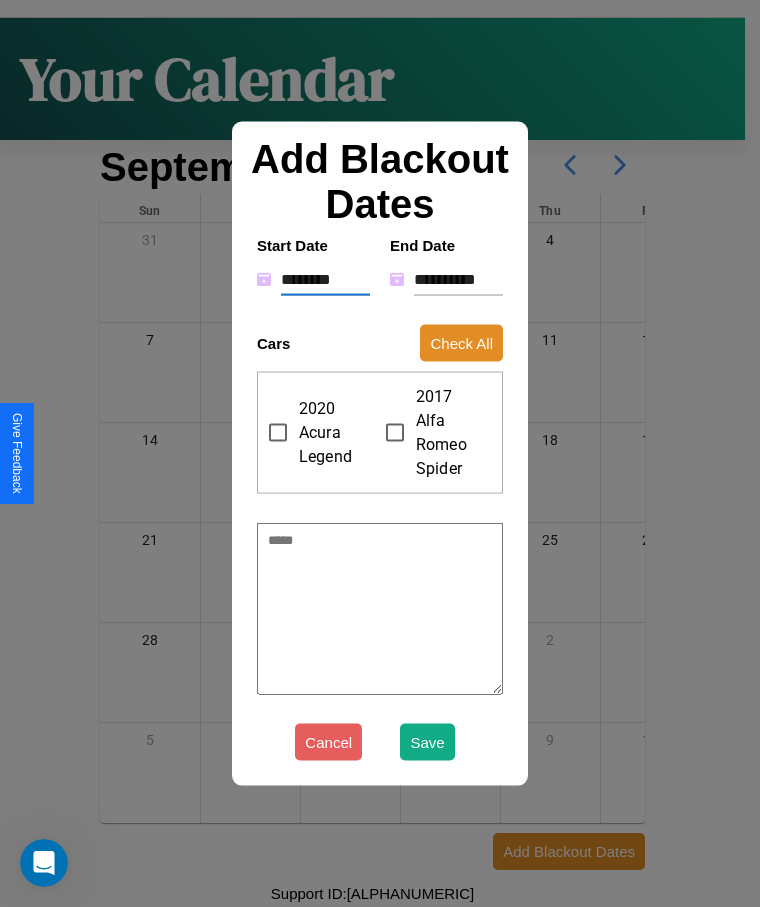 type on "*" 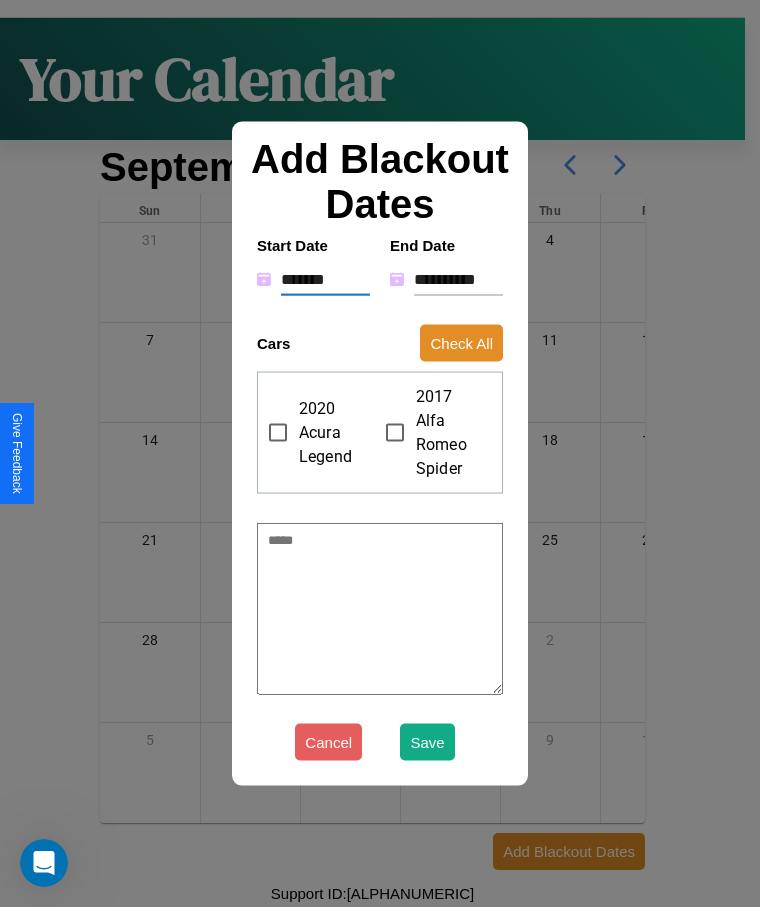 type on "*" 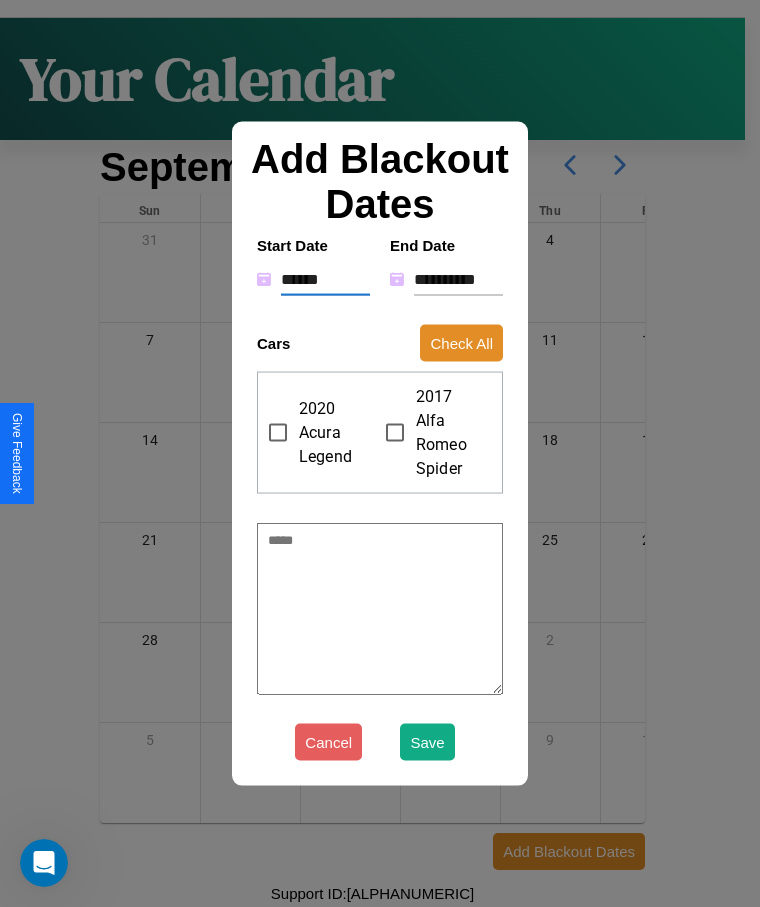 type on "*" 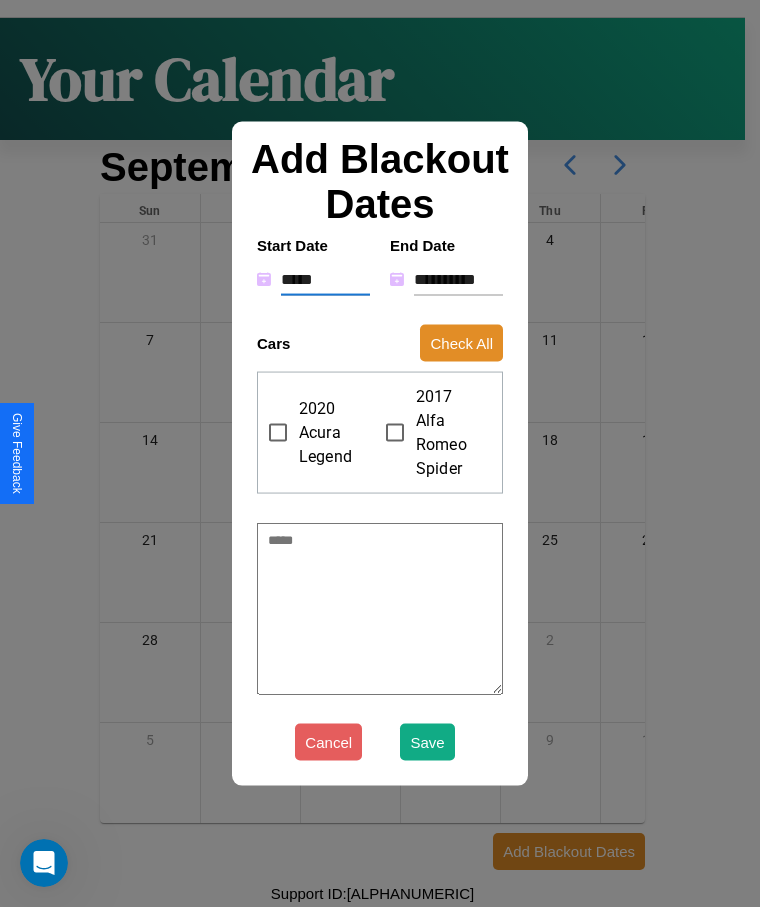 type on "*" 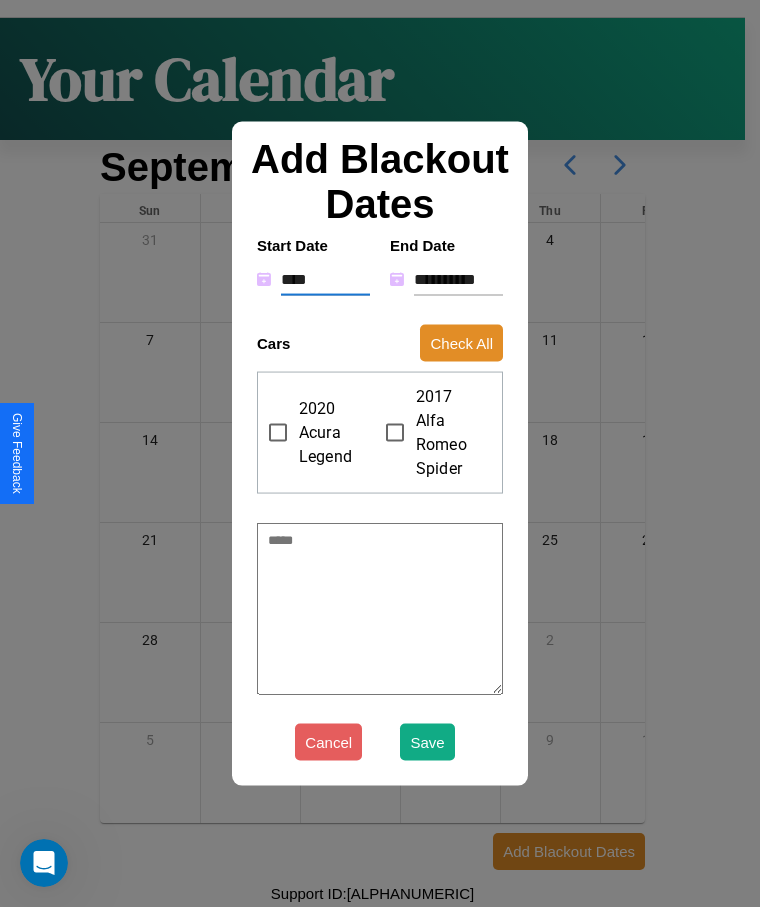type on "*" 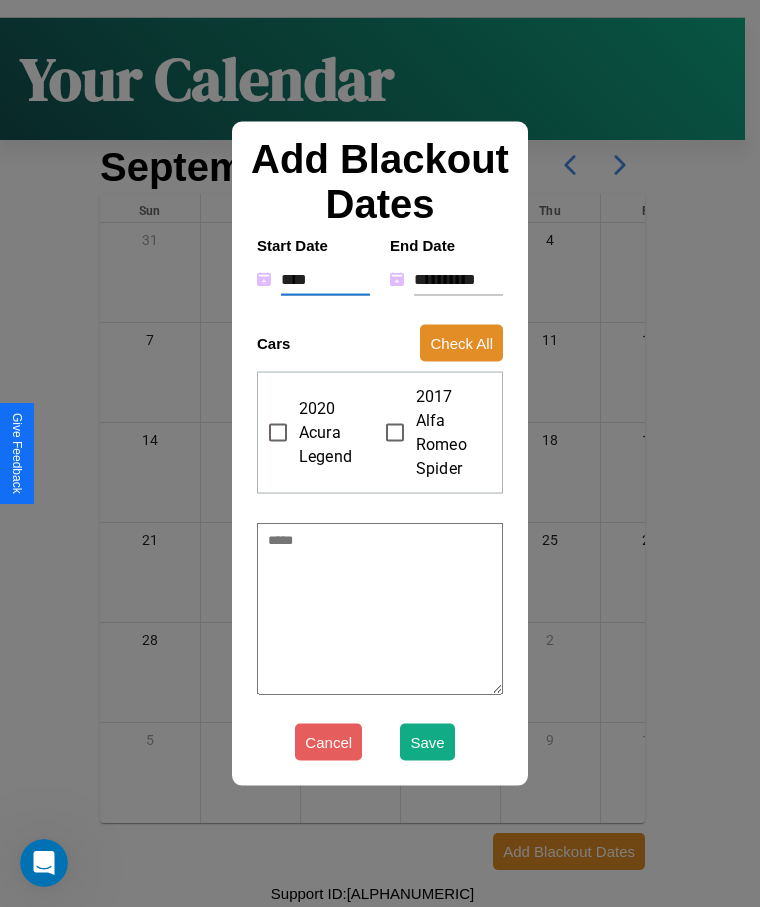 type on "*****" 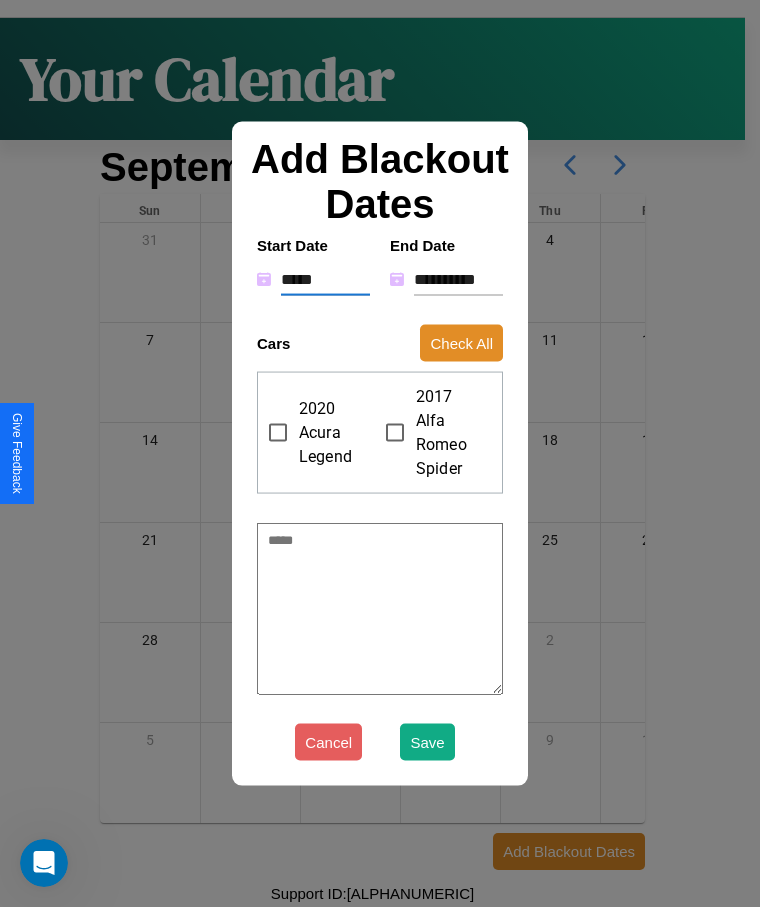 type on "*" 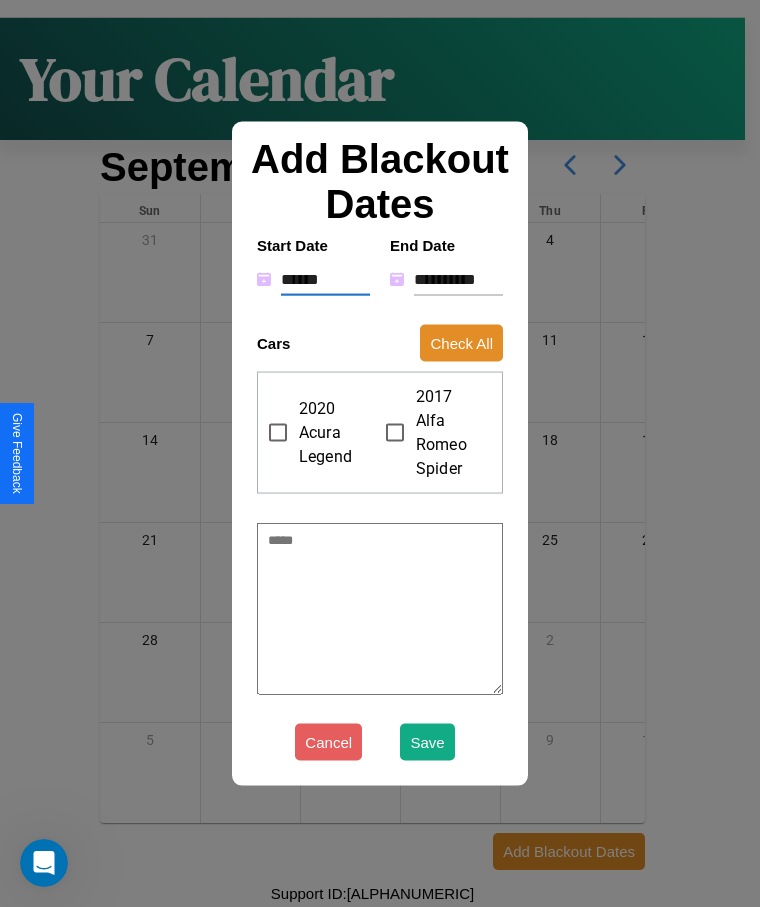 type on "*" 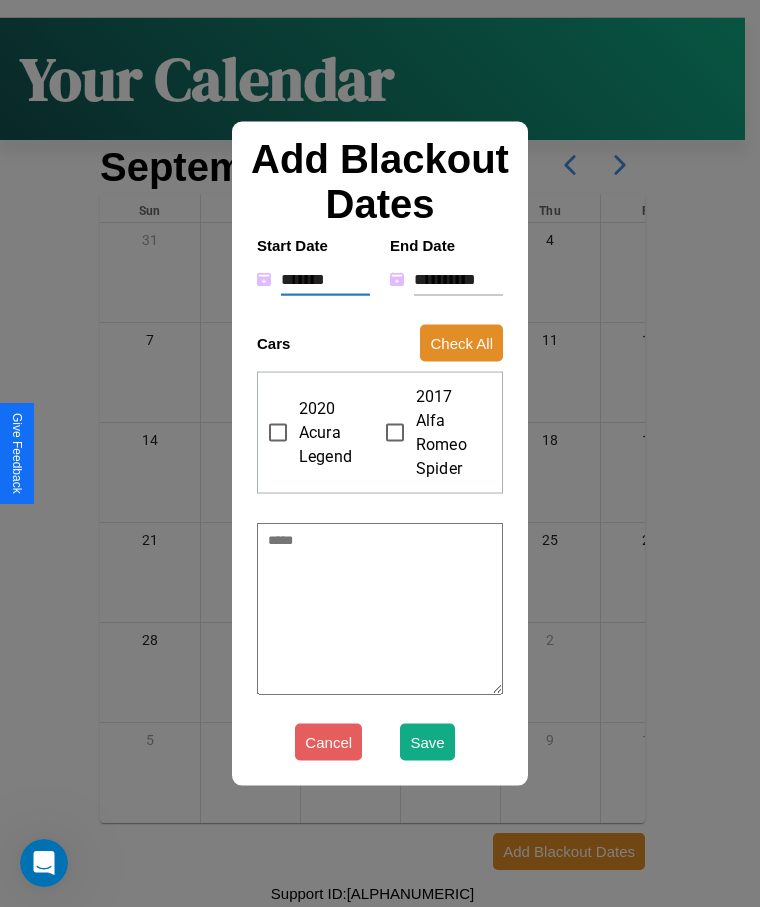 type on "*" 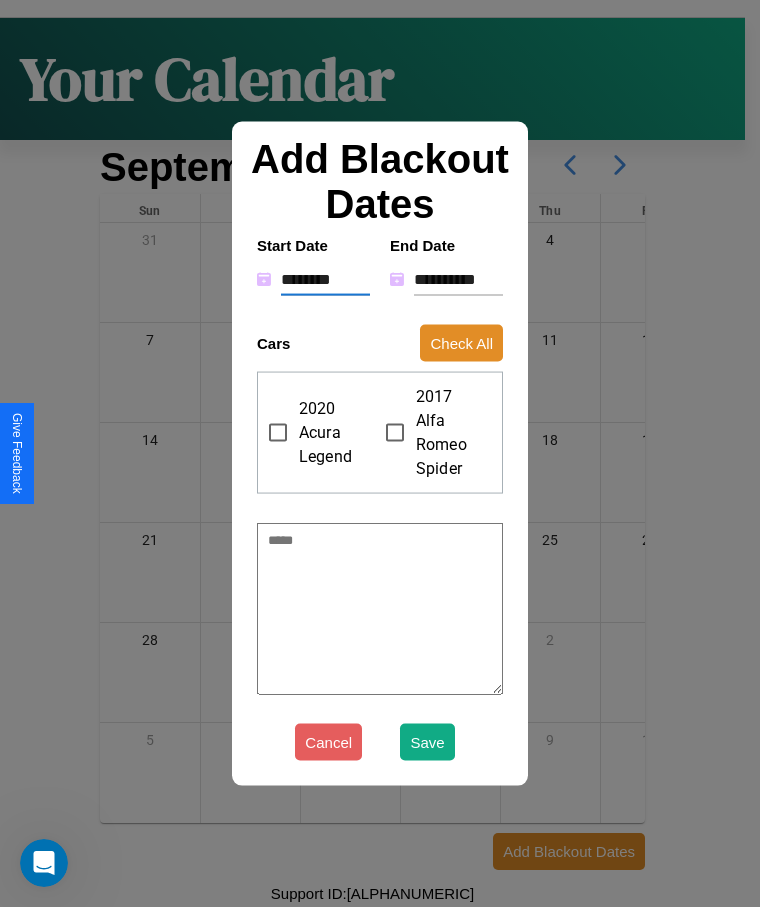type on "*" 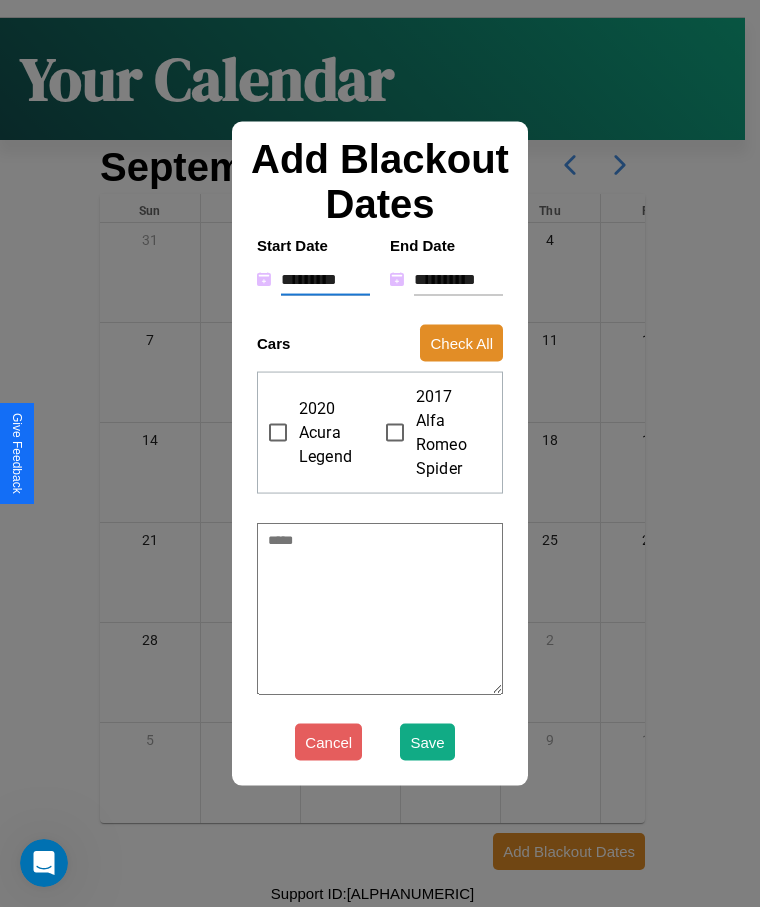 type on "*" 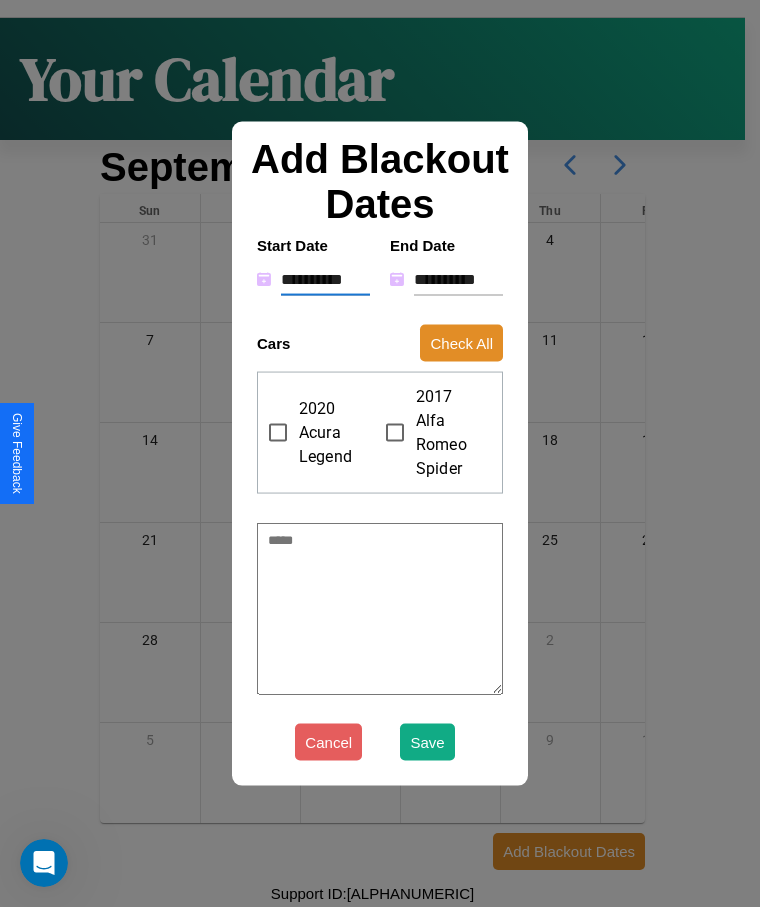 type on "*" 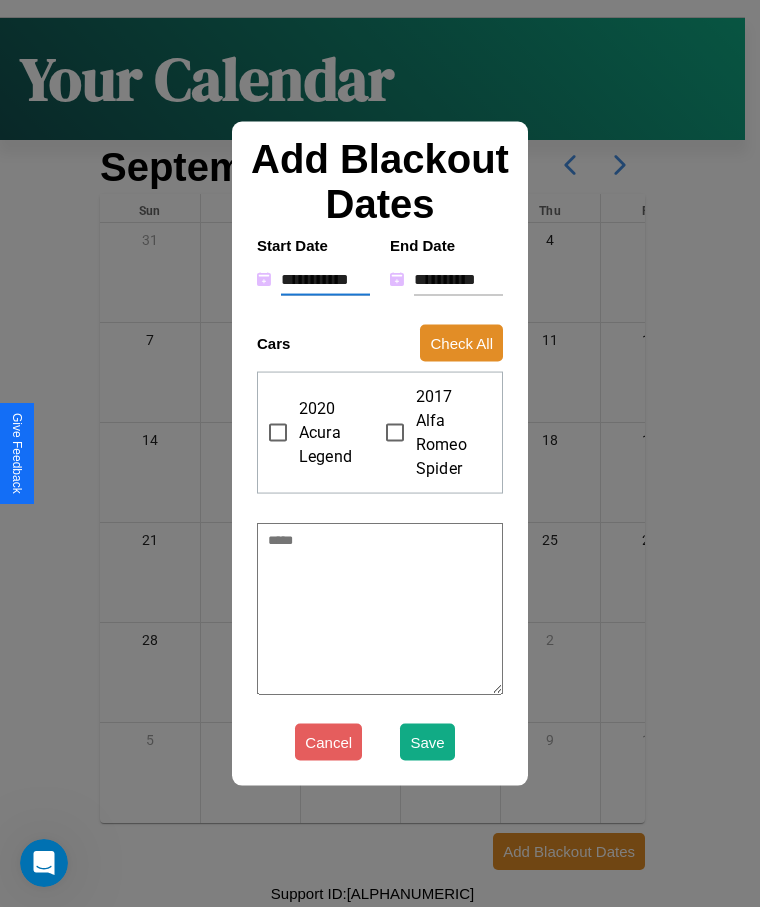 type on "*" 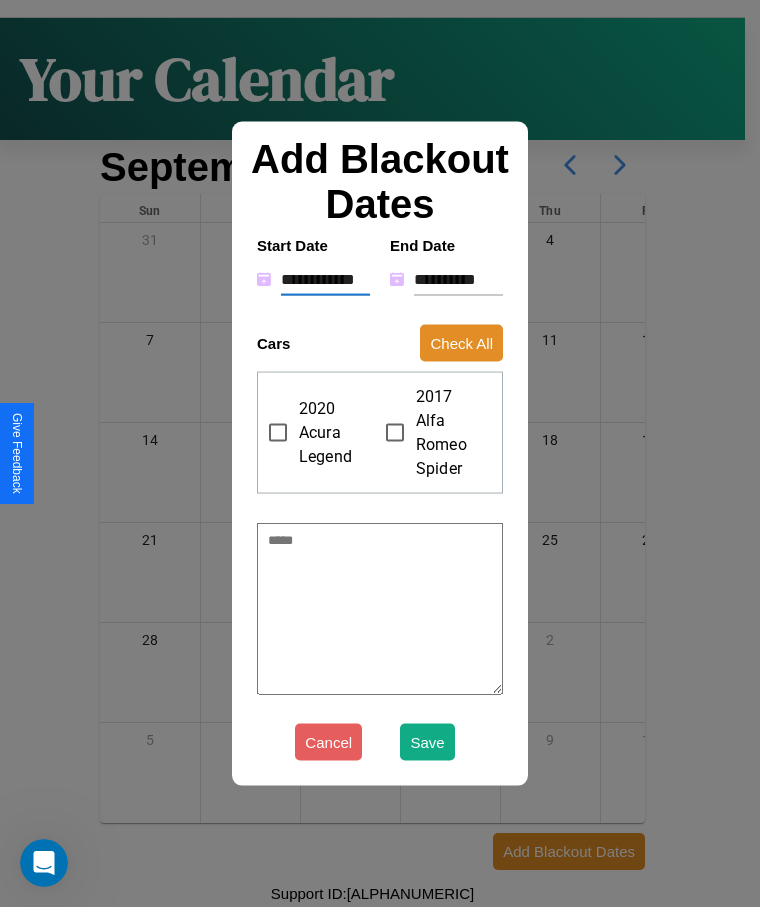 type on "*" 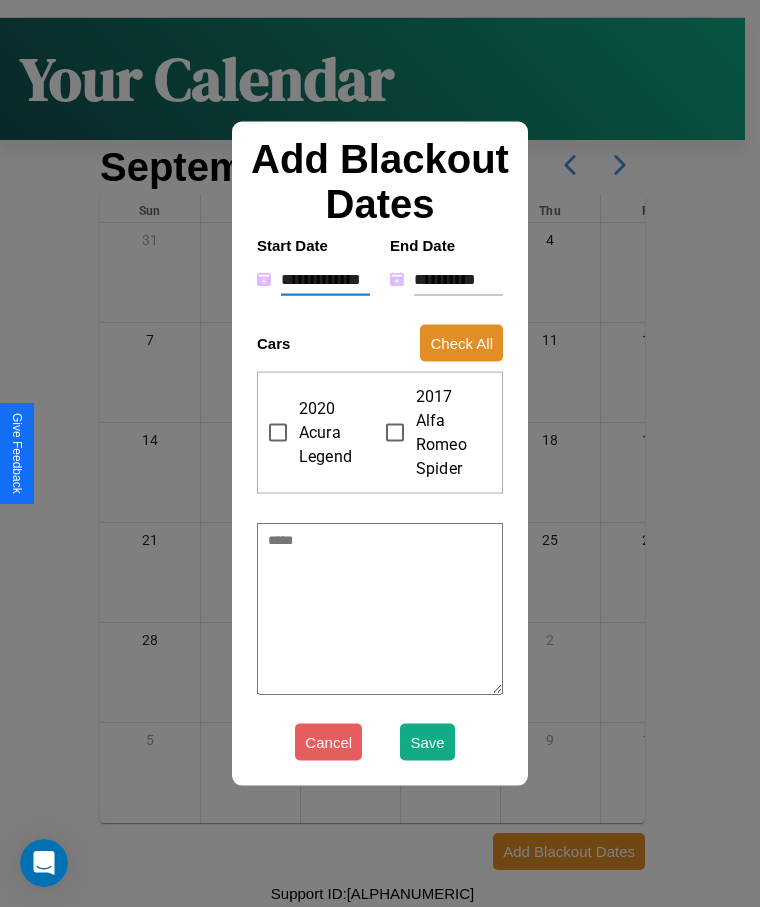 type on "*" 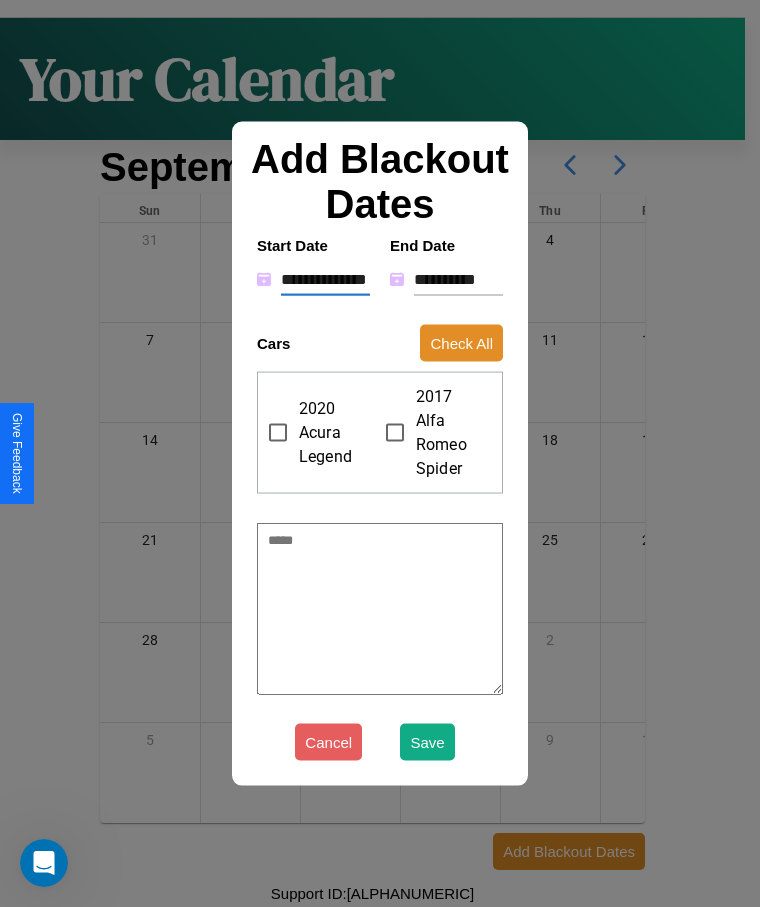 type on "*" 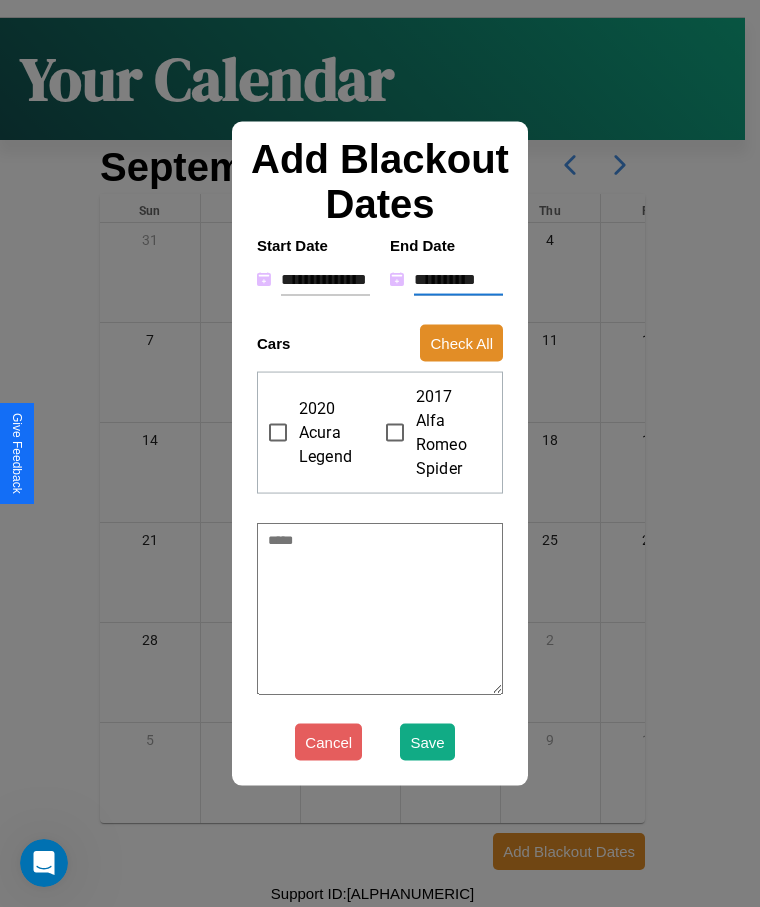 click on "**********" at bounding box center [458, 279] 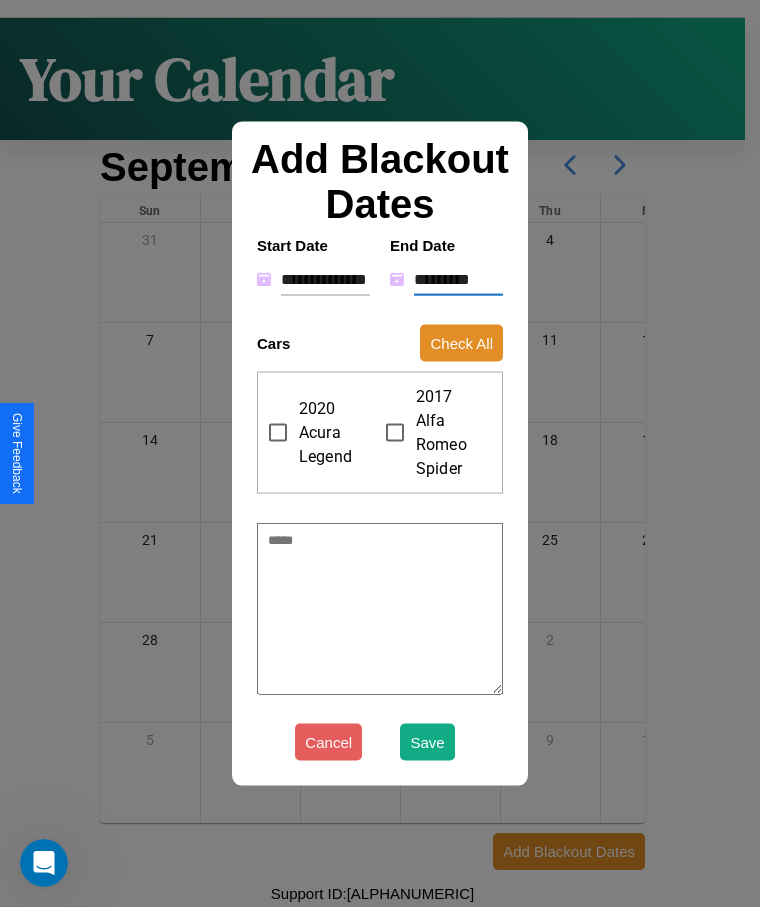type on "*" 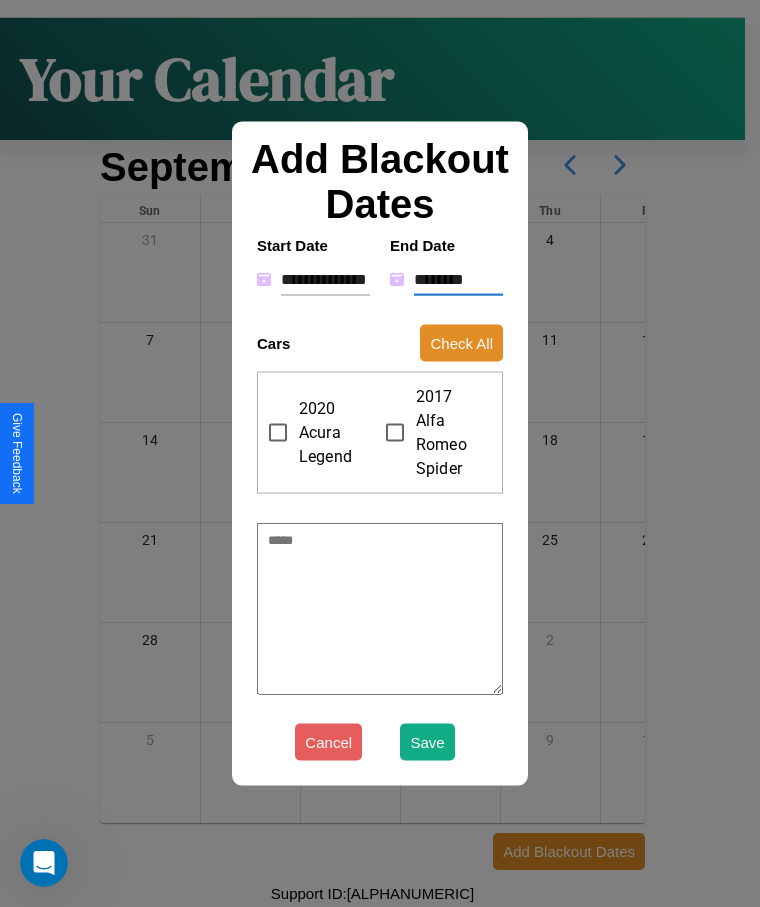 type on "*" 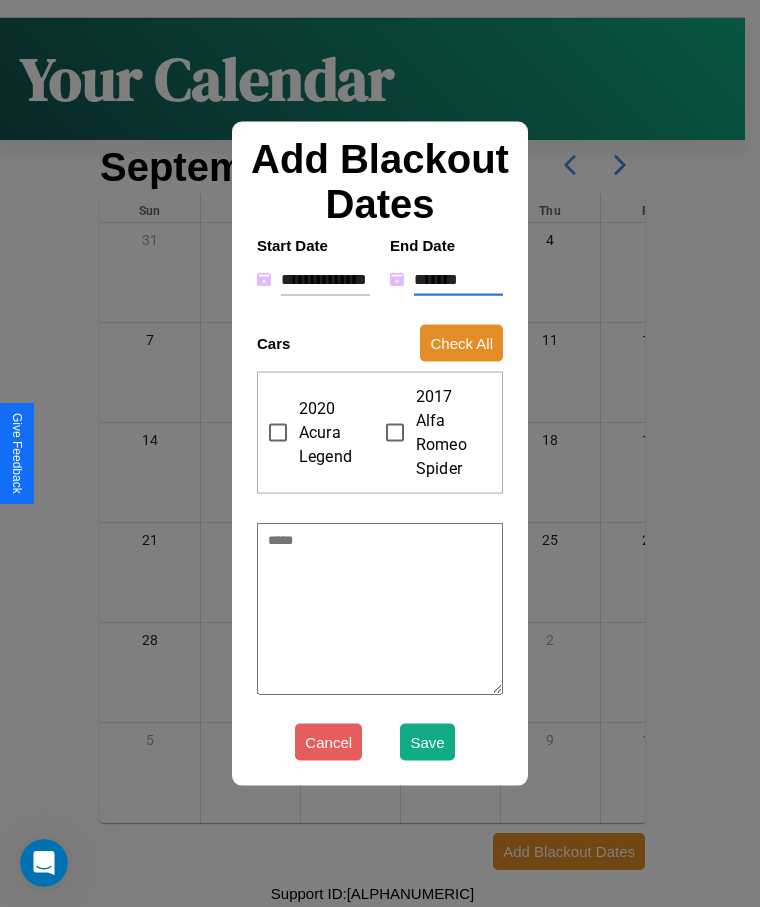 type on "*" 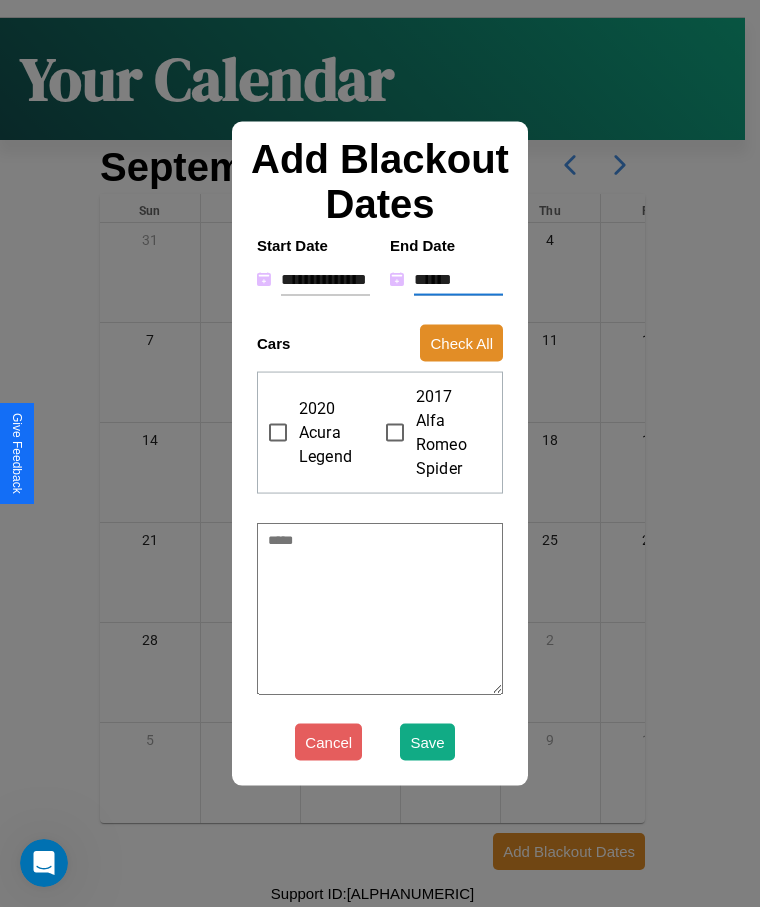 type on "*" 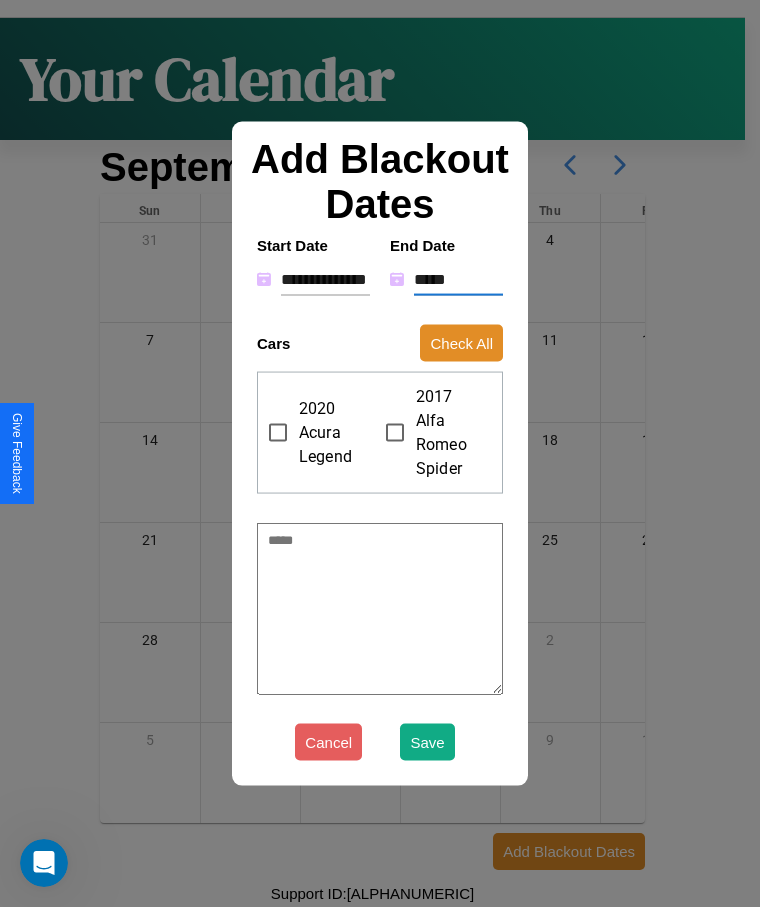 type on "*" 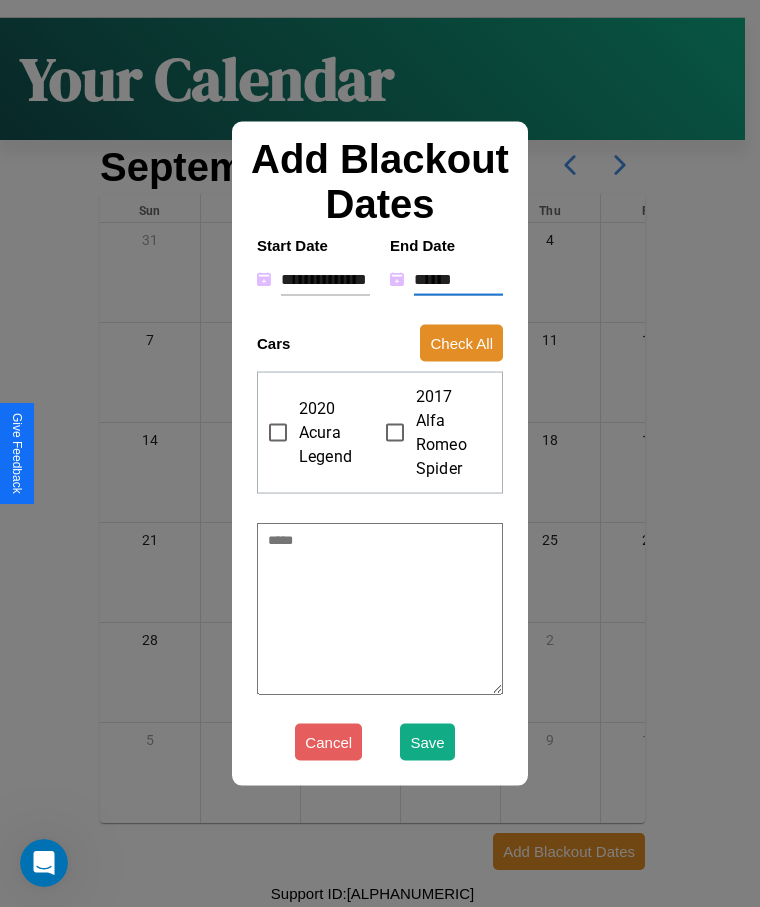 type on "*" 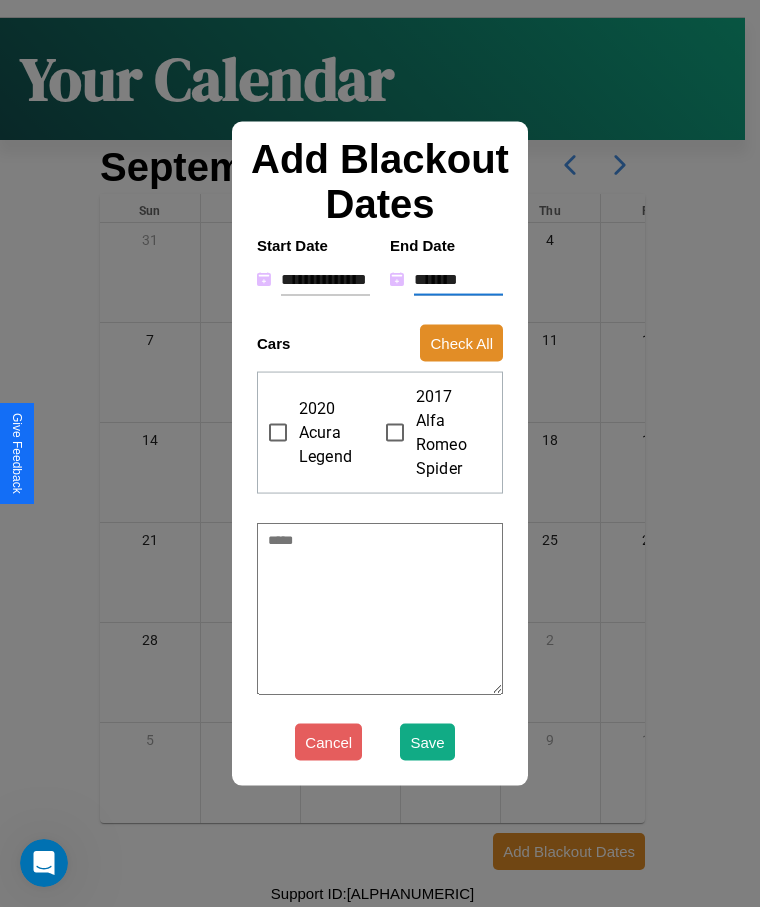type on "*" 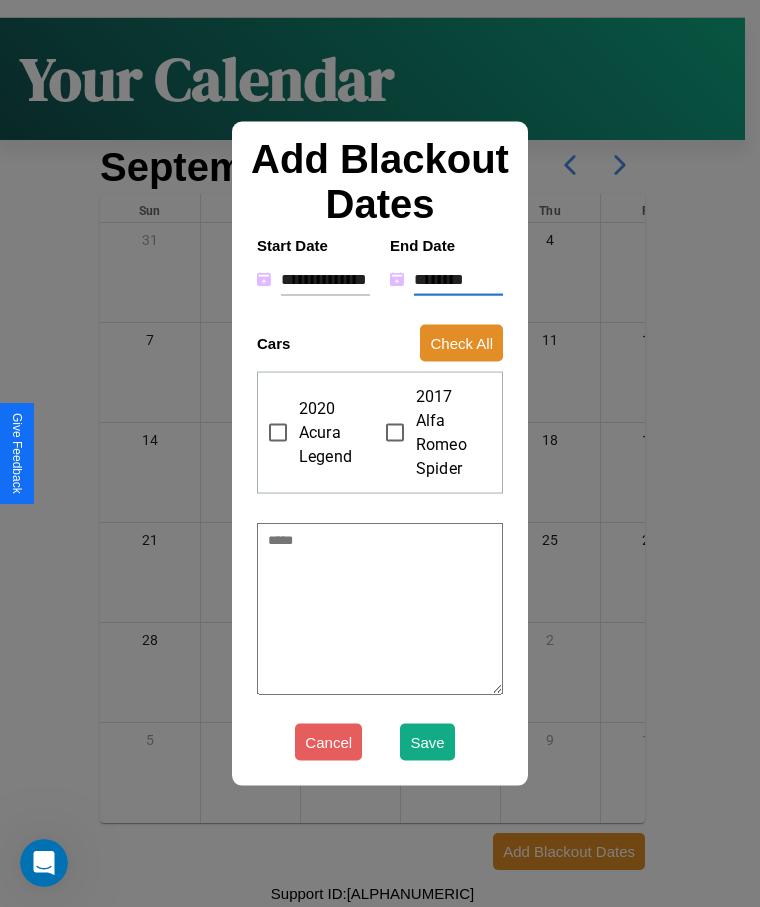 type on "*" 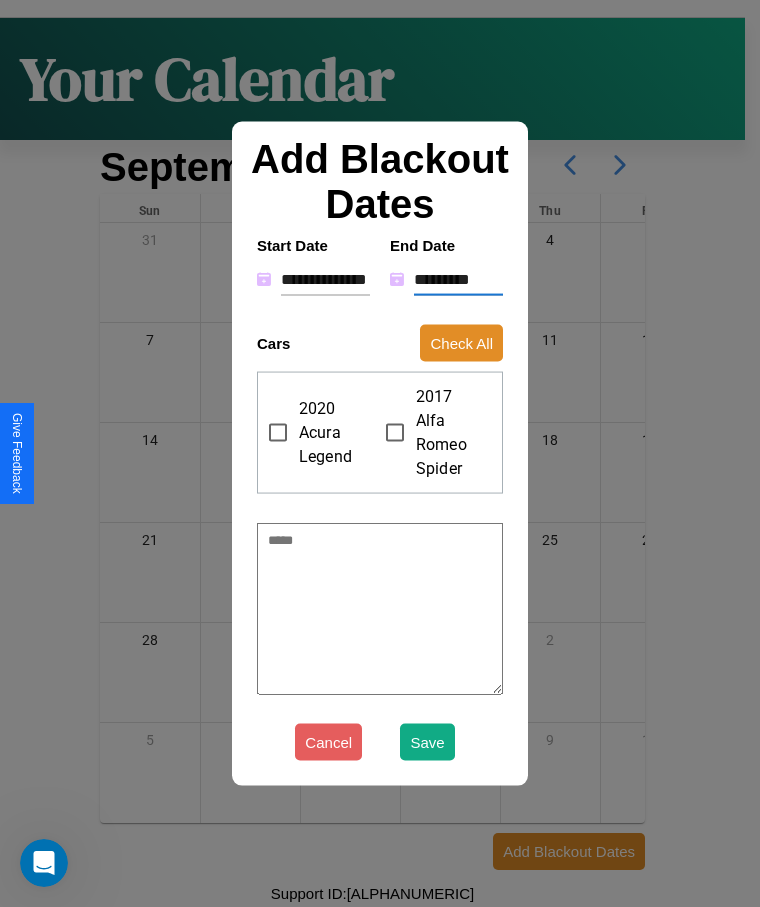 type on "*" 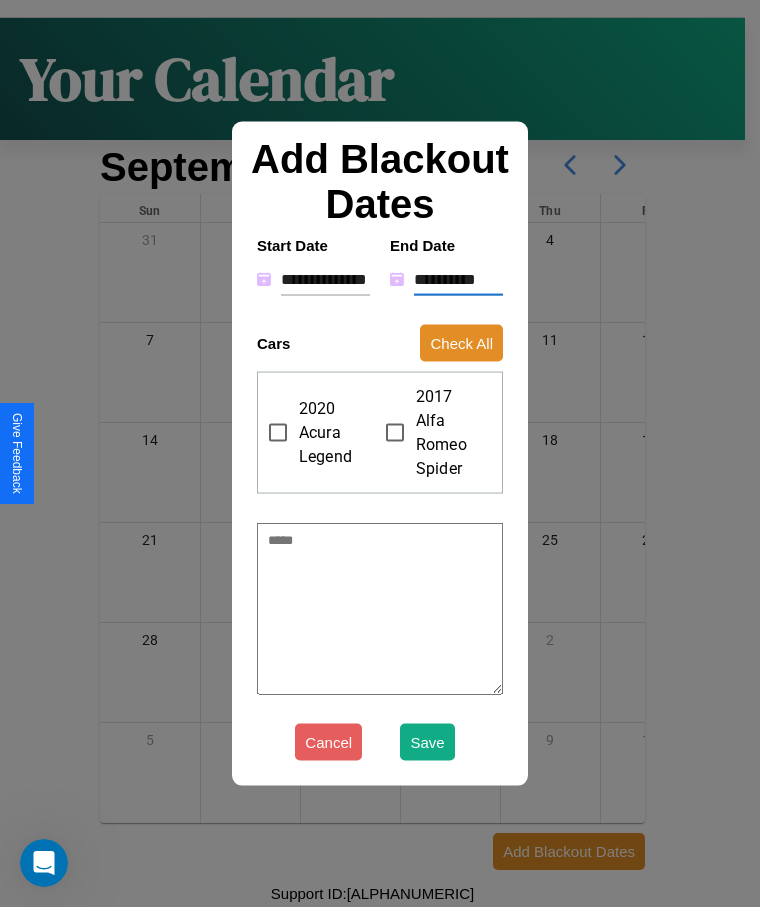 type on "*" 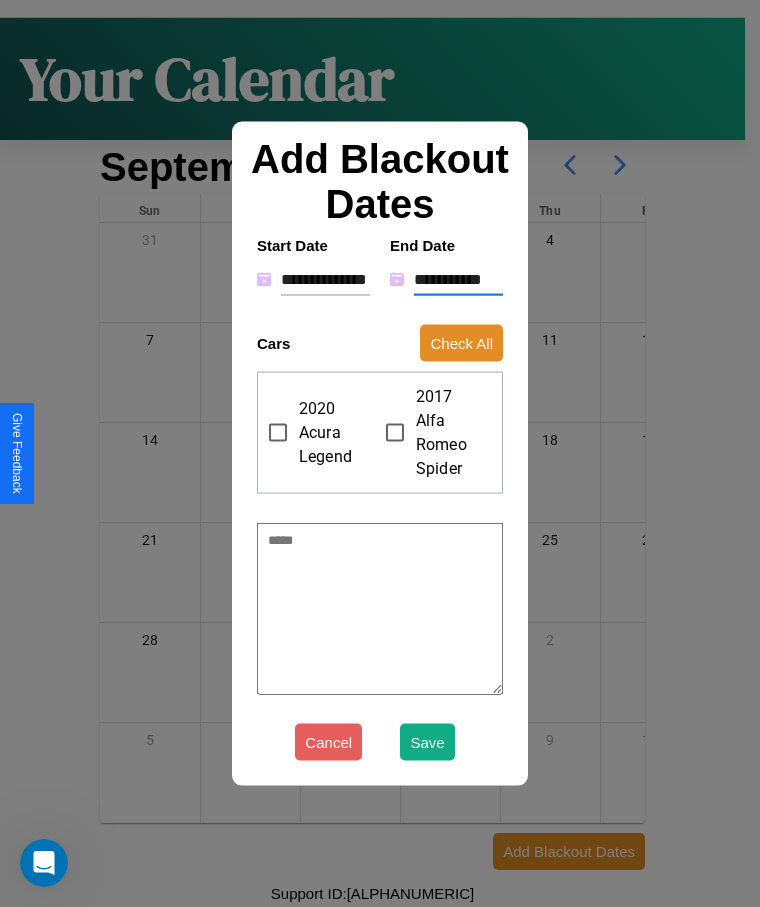 type on "*" 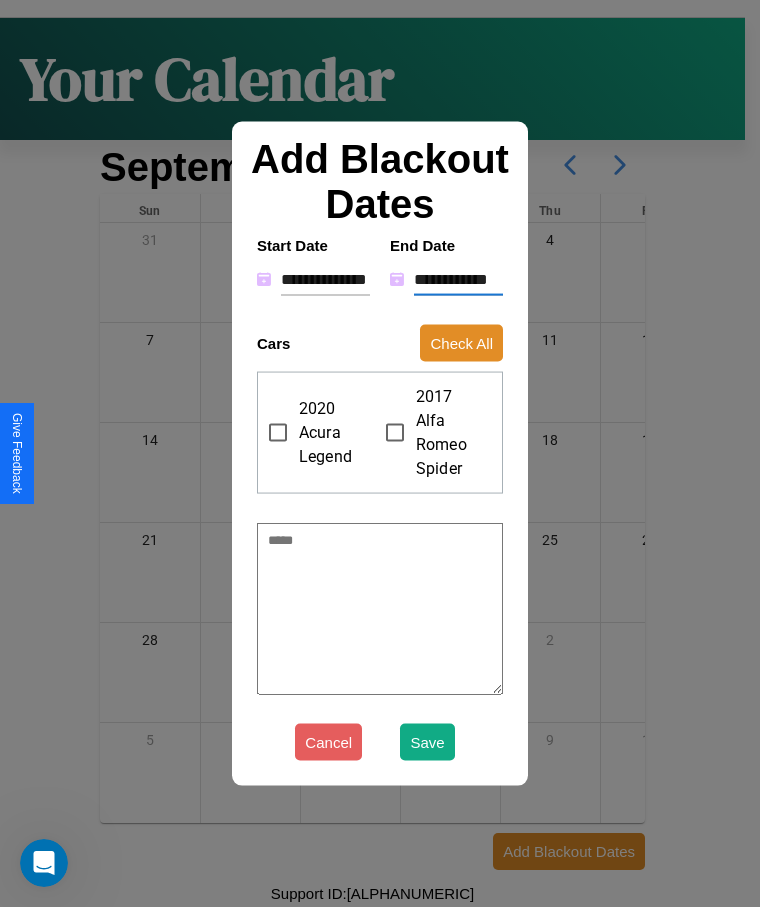 type on "*" 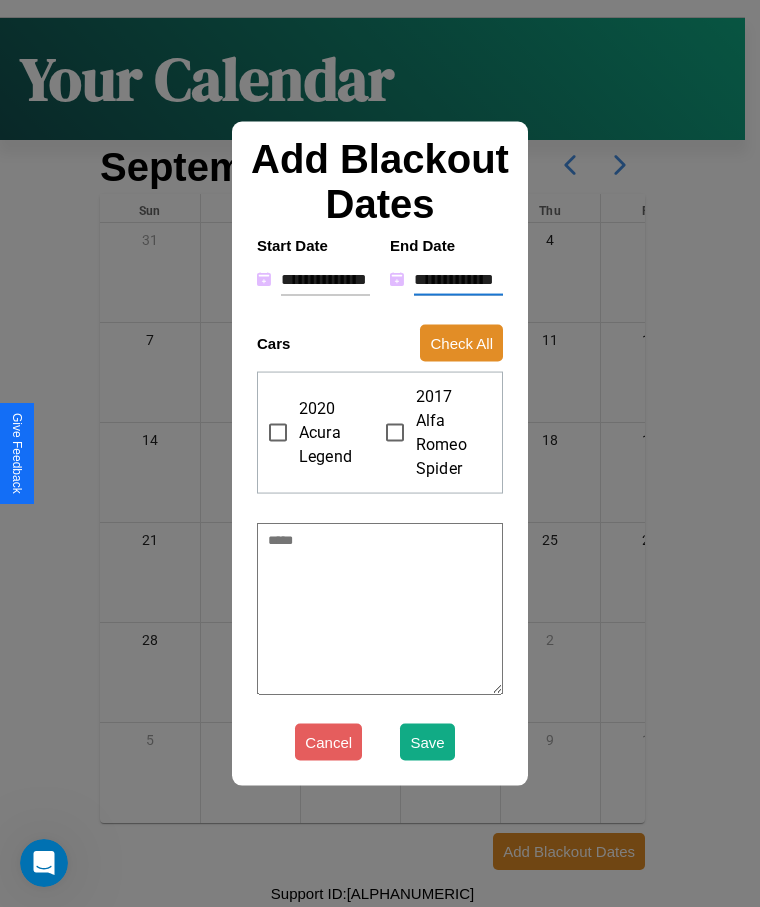 type on "*" 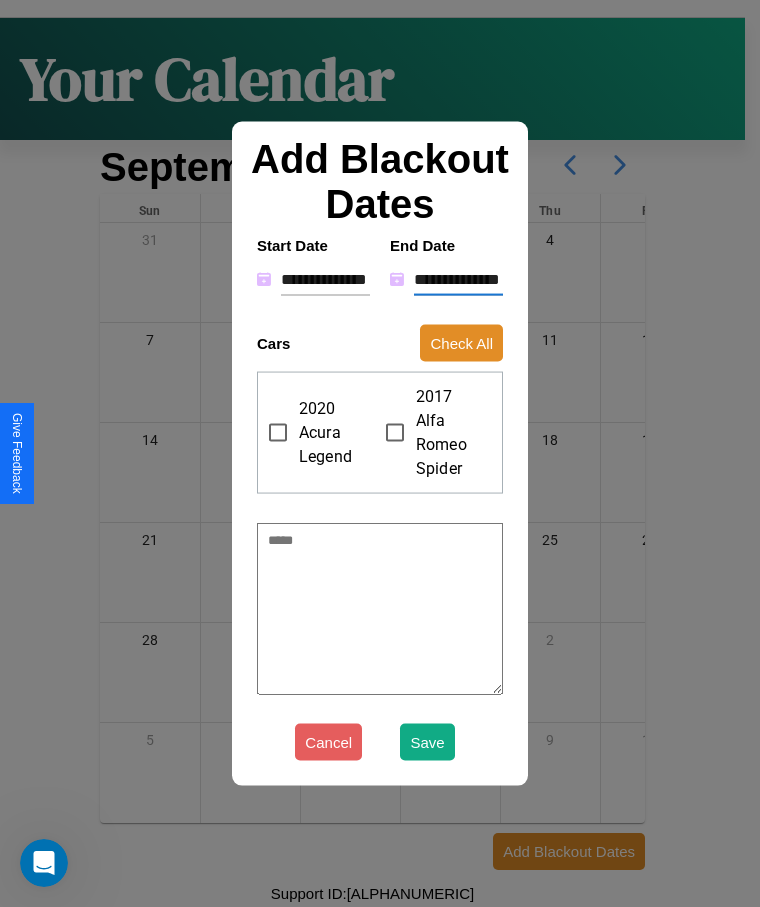 type on "*" 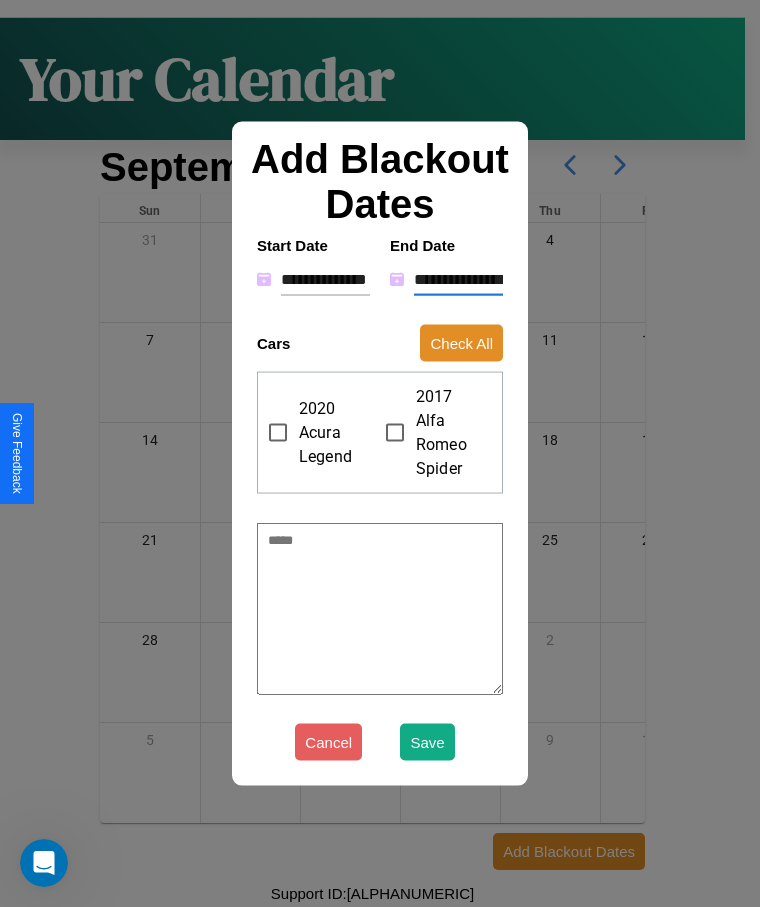 type on "*" 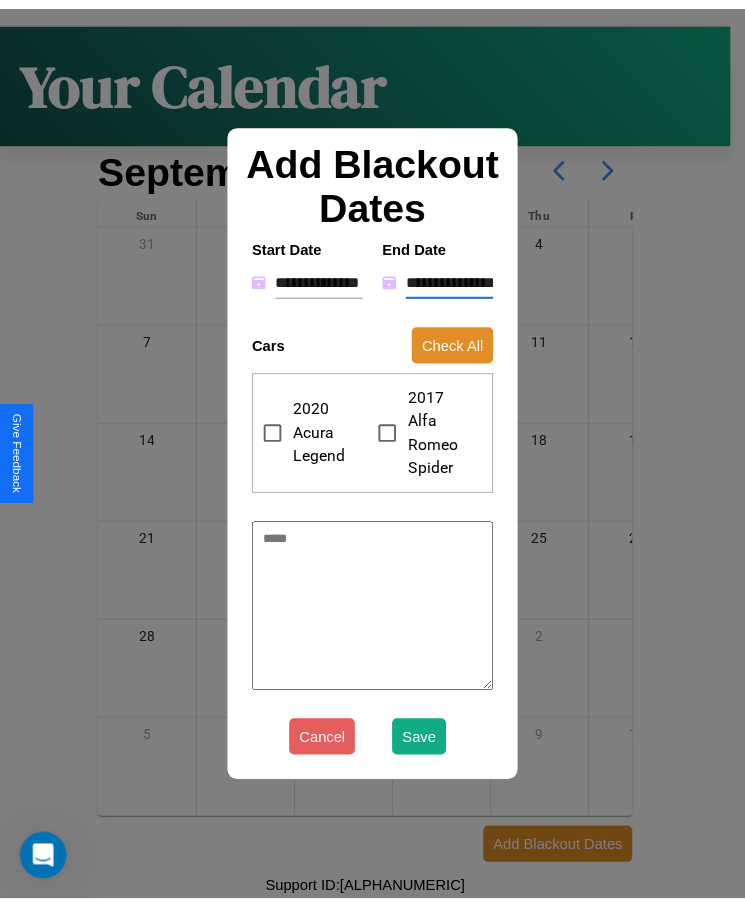 scroll, scrollTop: 6, scrollLeft: 0, axis: vertical 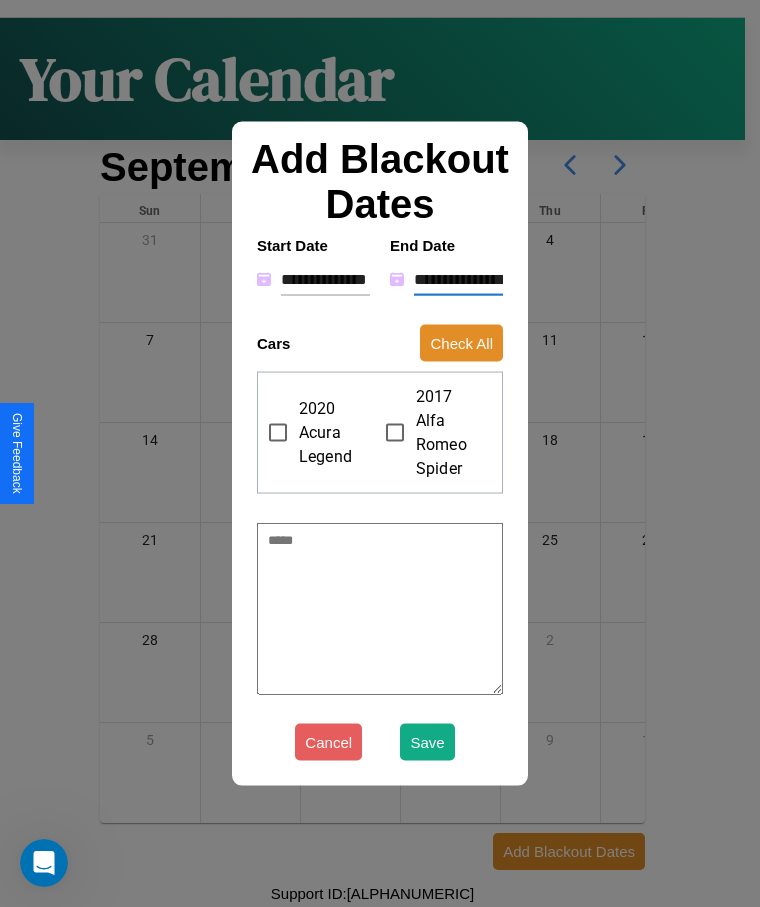 type on "**********" 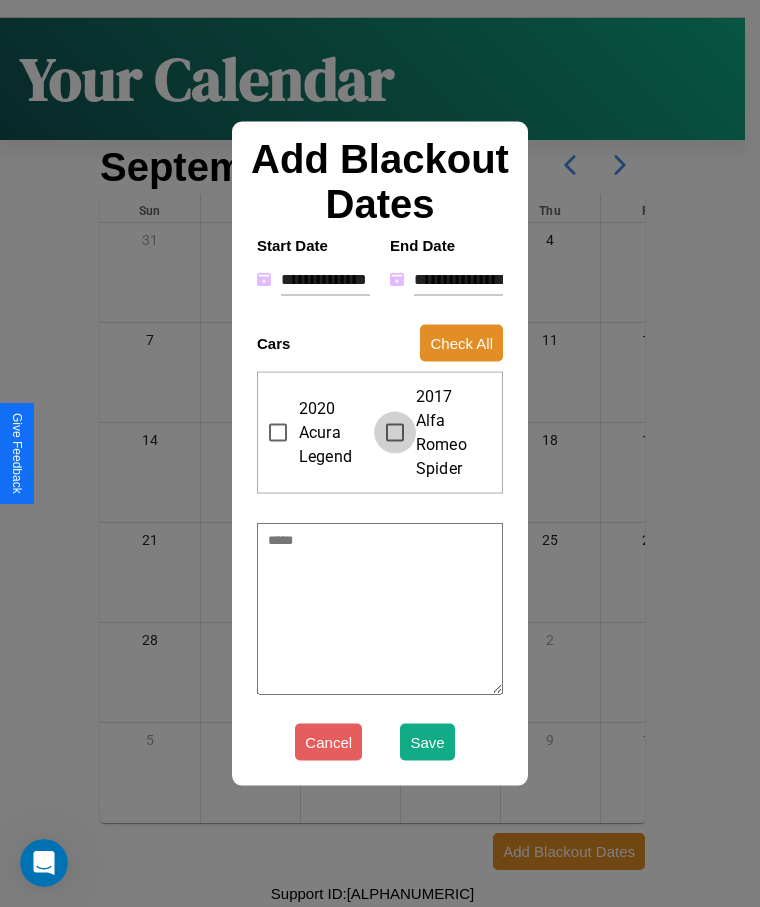 type on "*" 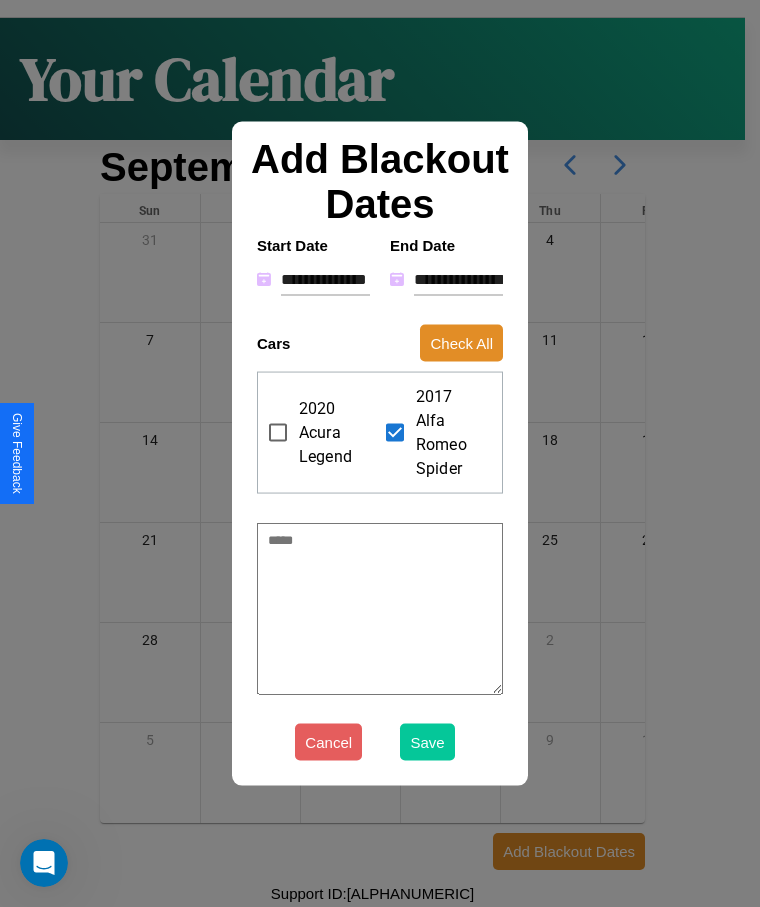 click on "Save" at bounding box center (427, 742) 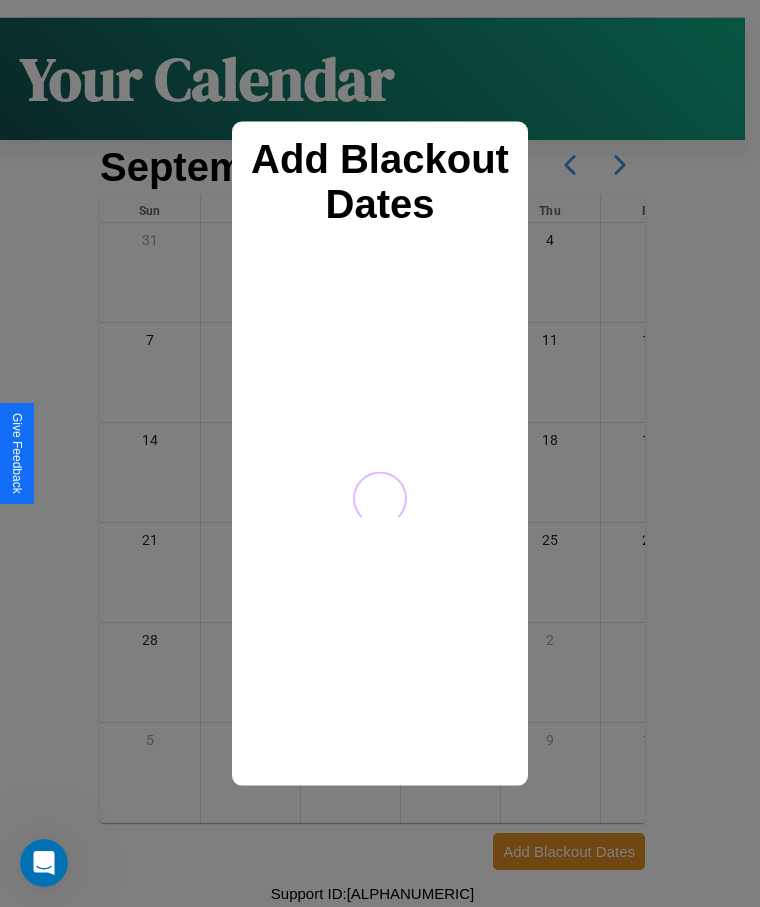 click at bounding box center (380, 453) 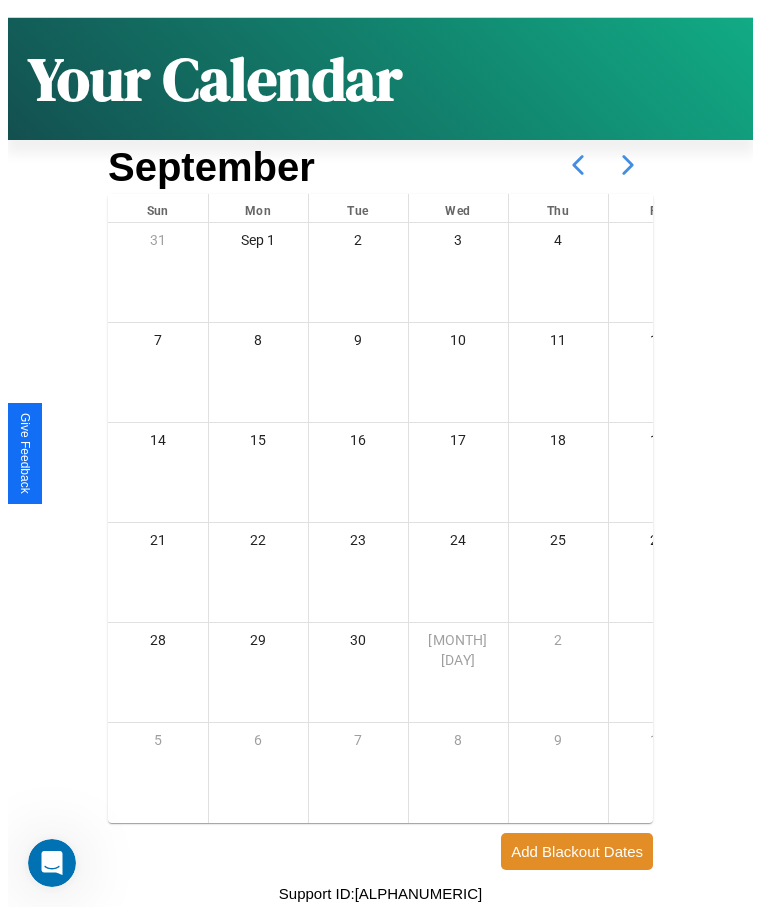 scroll, scrollTop: 0, scrollLeft: 0, axis: both 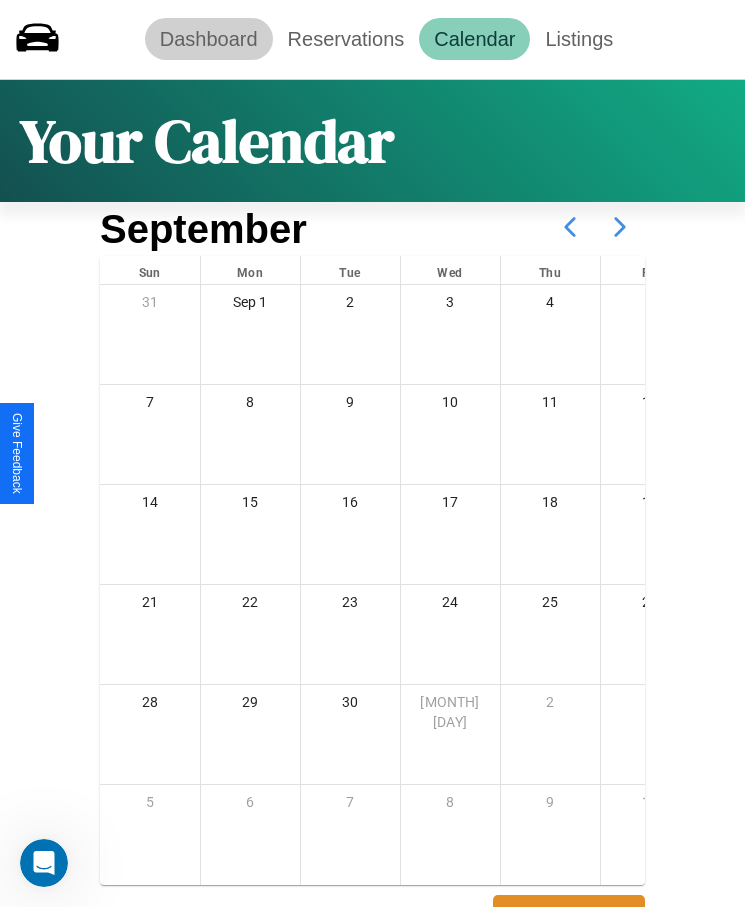 click on "Dashboard" at bounding box center [209, 39] 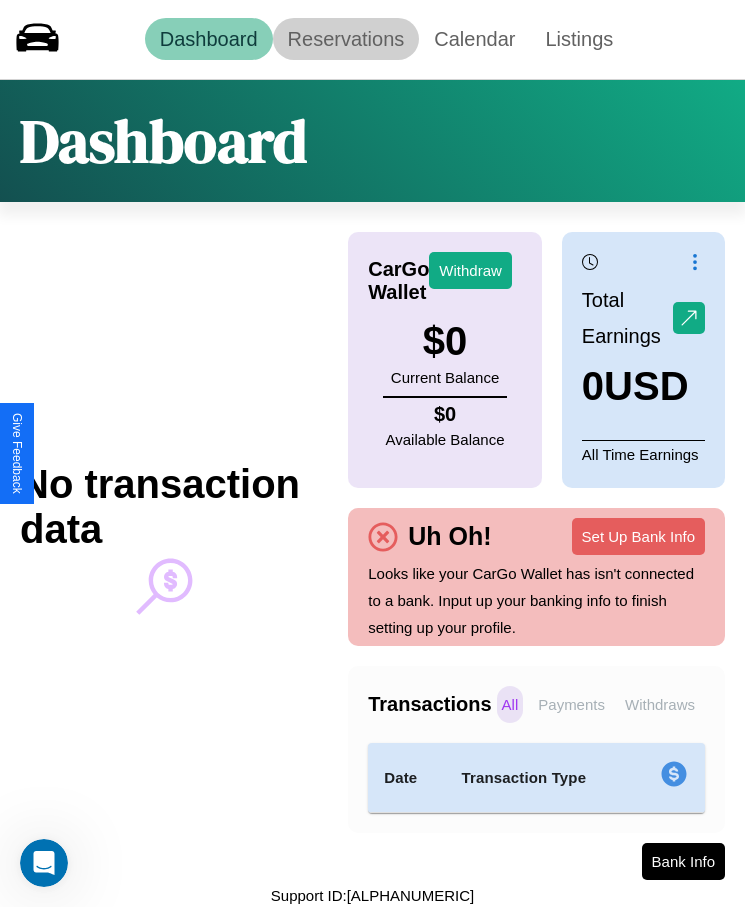 click on "Reservations" at bounding box center (346, 39) 